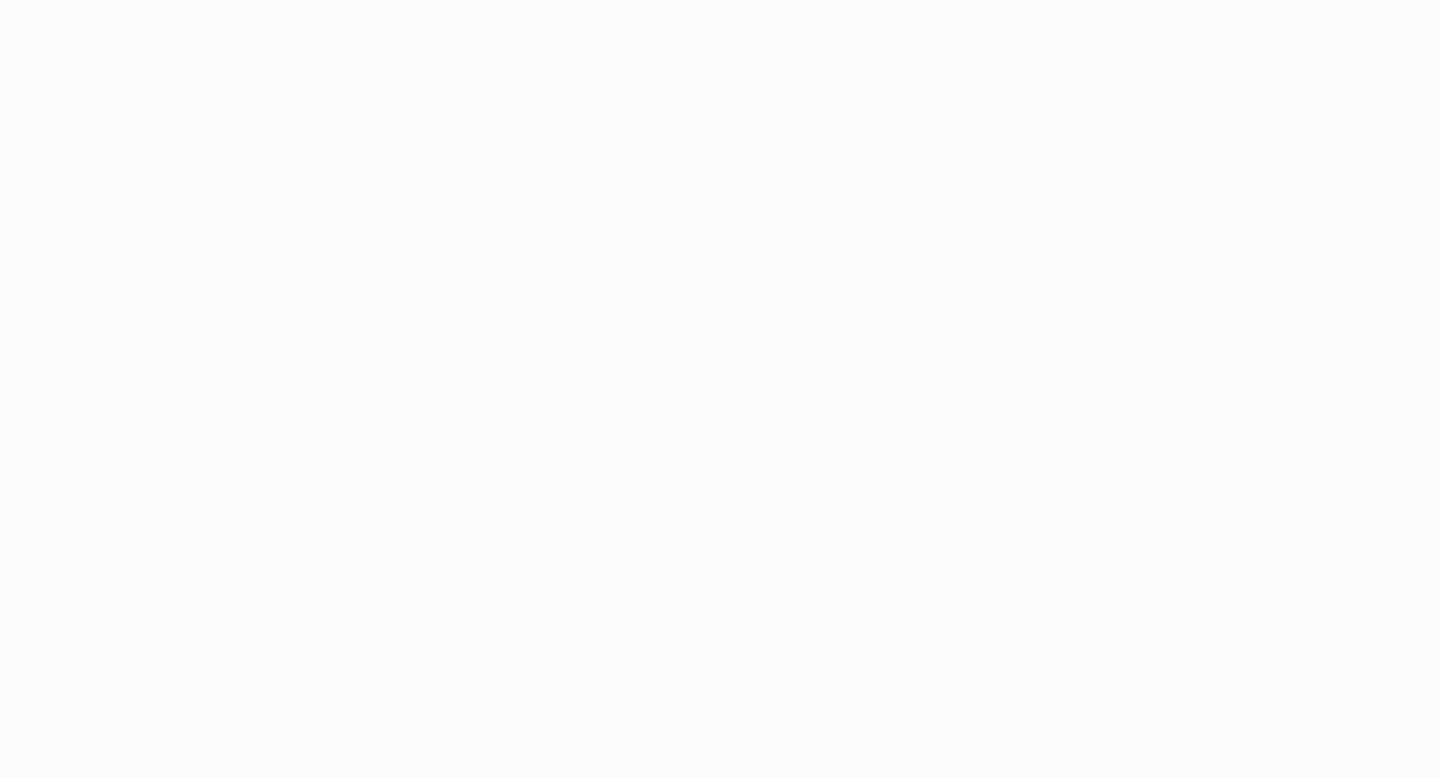 scroll, scrollTop: 0, scrollLeft: 0, axis: both 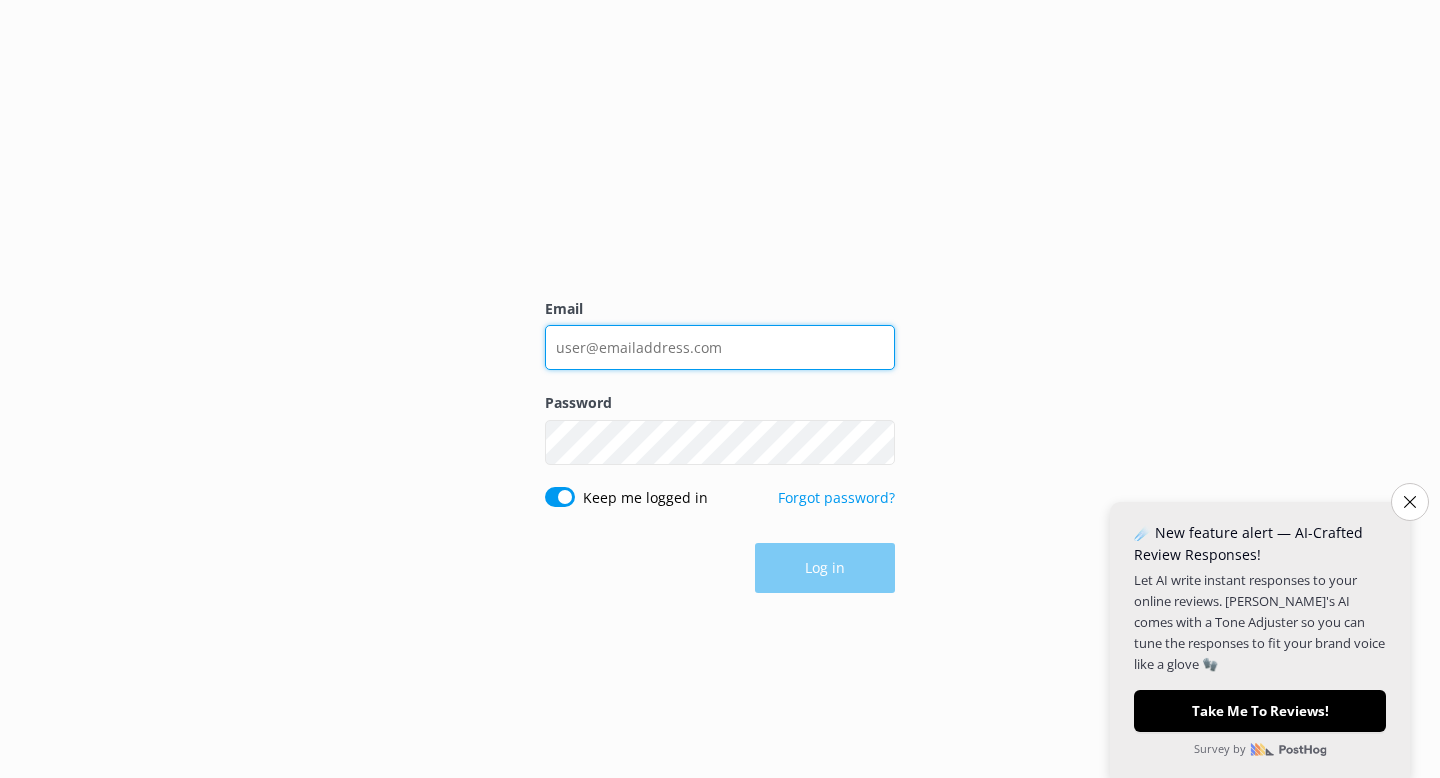 type on "[EMAIL_ADDRESS][DOMAIN_NAME]" 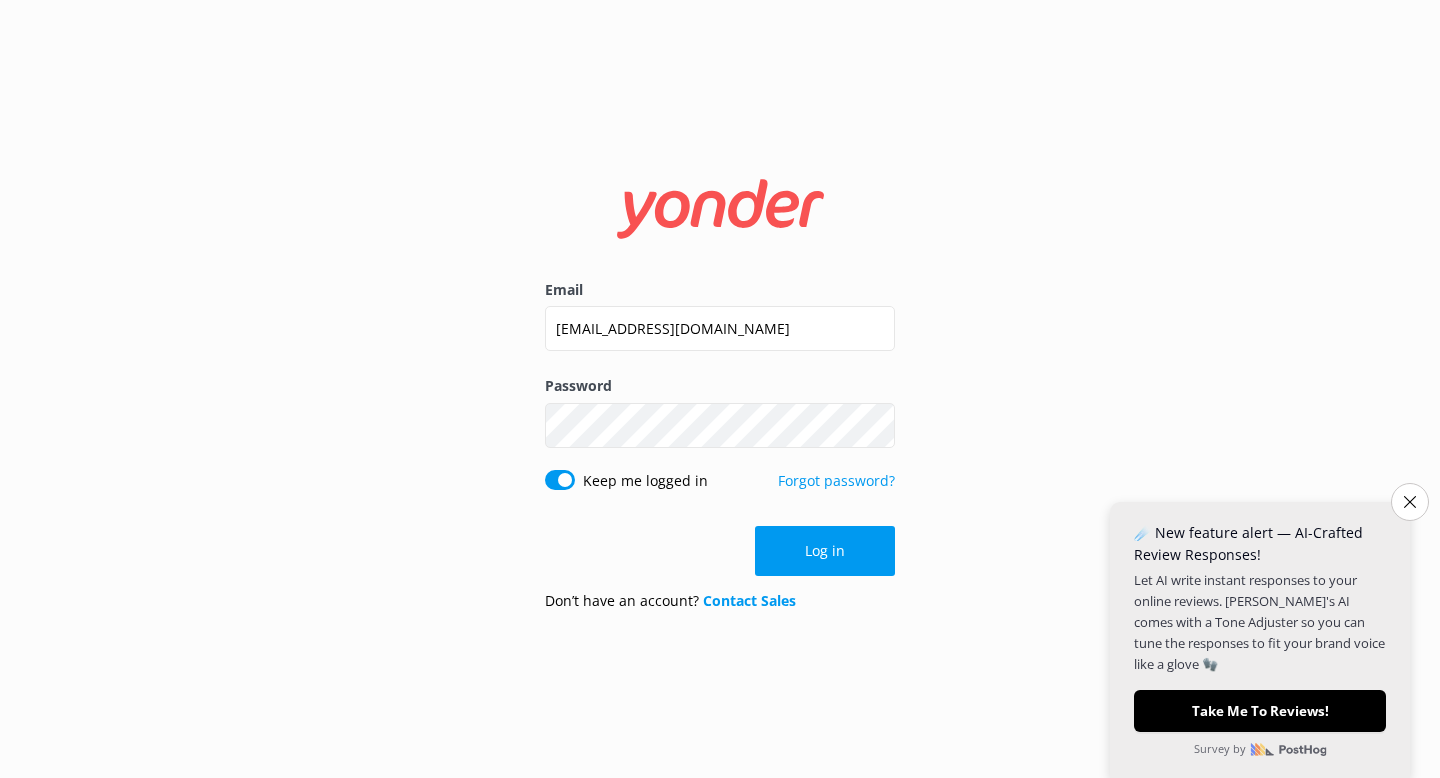 click on "Email [EMAIL_ADDRESS][DOMAIN_NAME] Password Show password Keep me logged in Forgot password? Log in Don’t have an account?   Contact Sales" at bounding box center [720, 389] 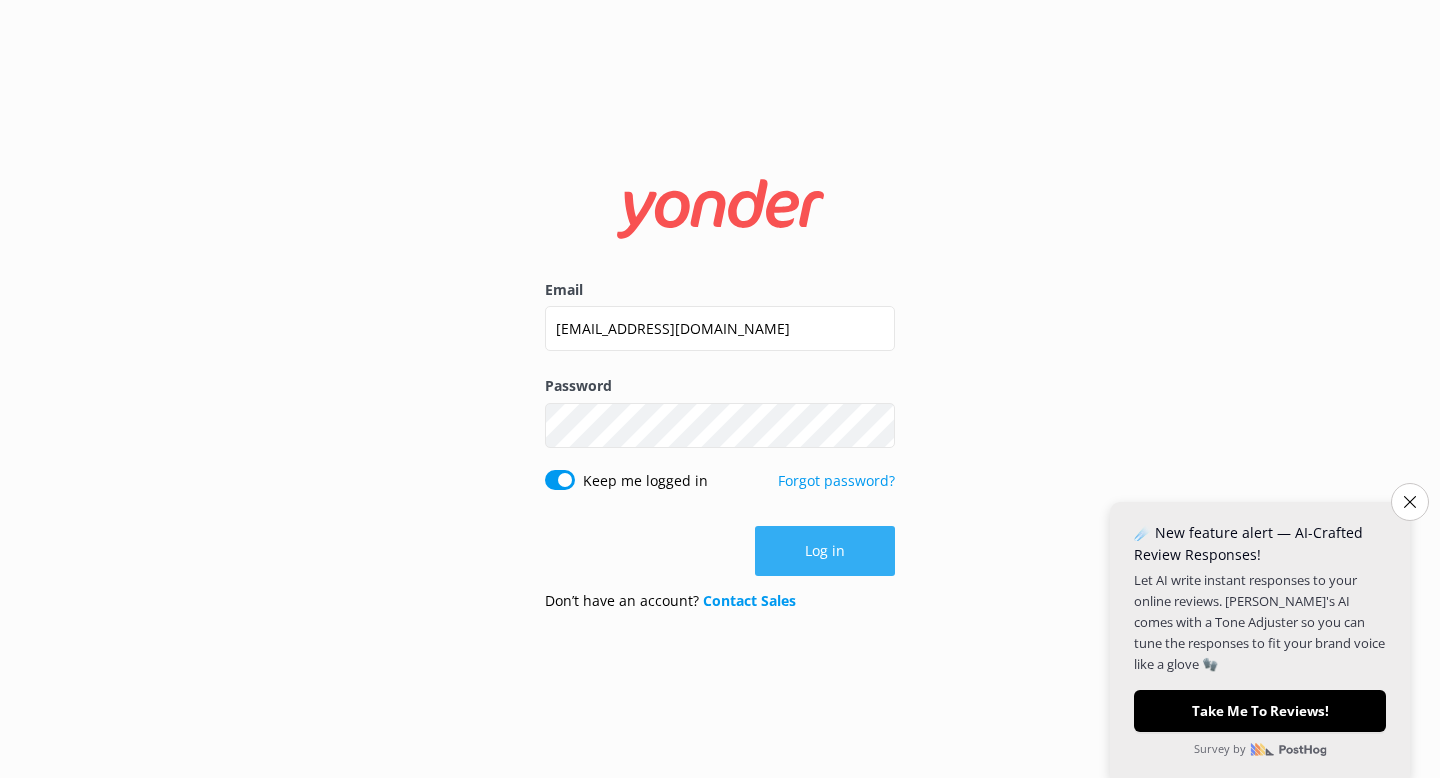 click on "Log in" at bounding box center [825, 551] 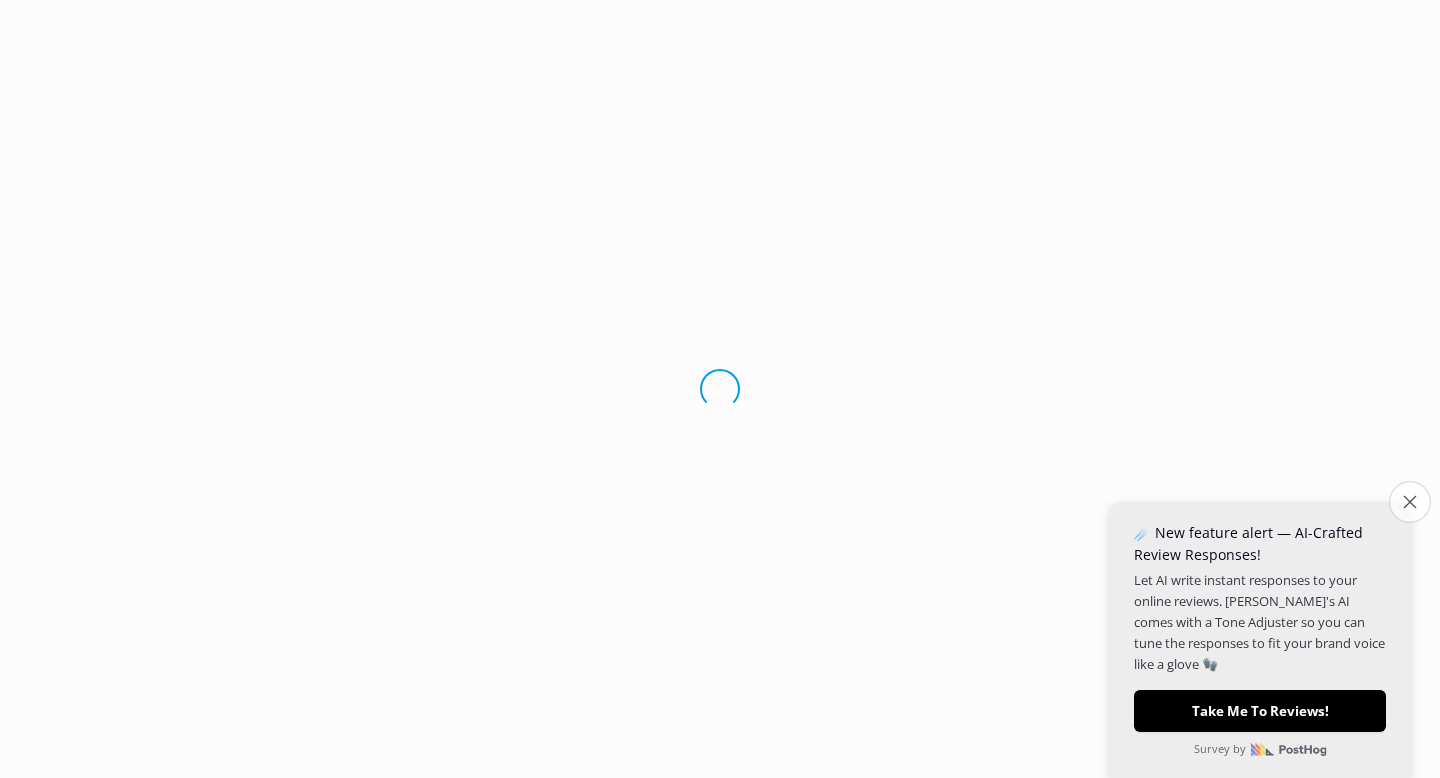 click on "Close survey" at bounding box center (1410, 502) 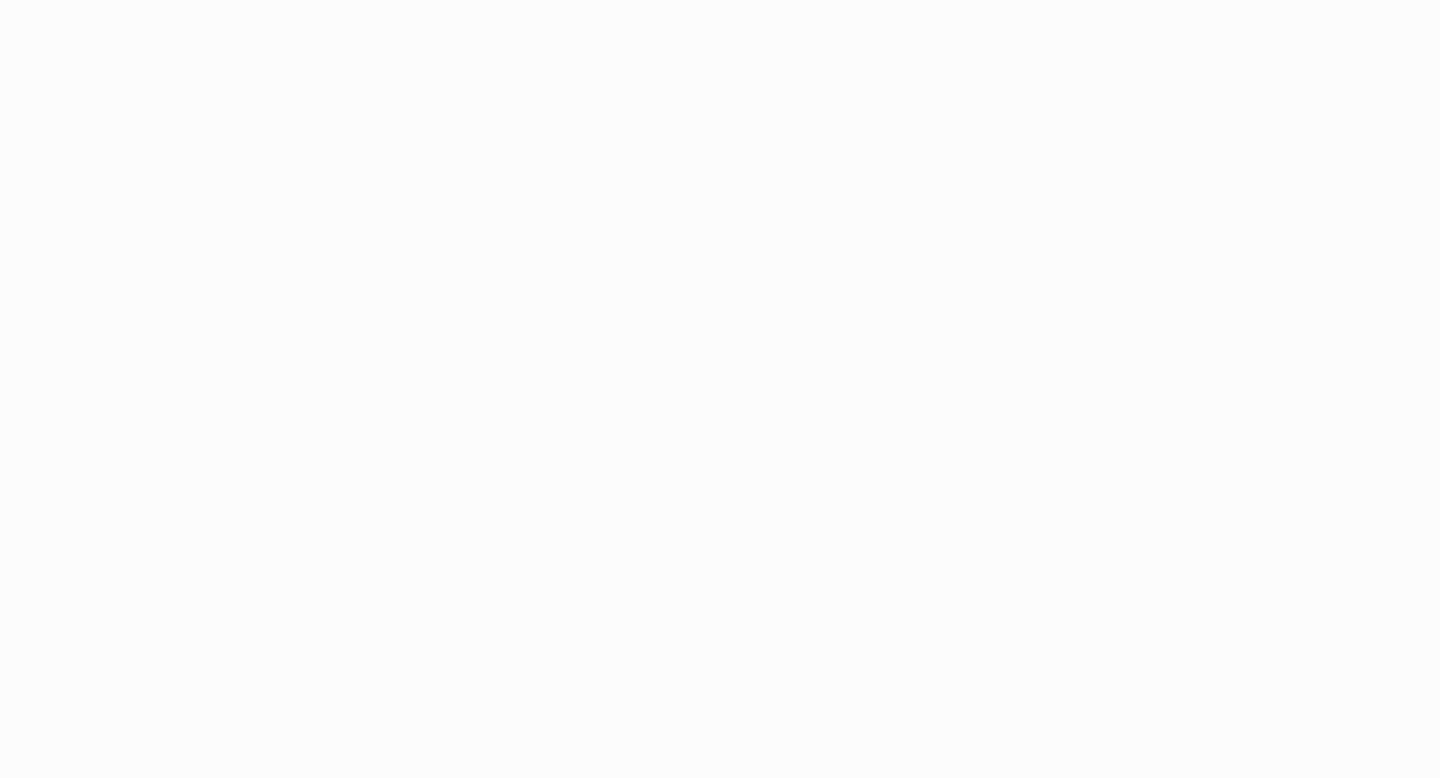 scroll, scrollTop: 0, scrollLeft: 0, axis: both 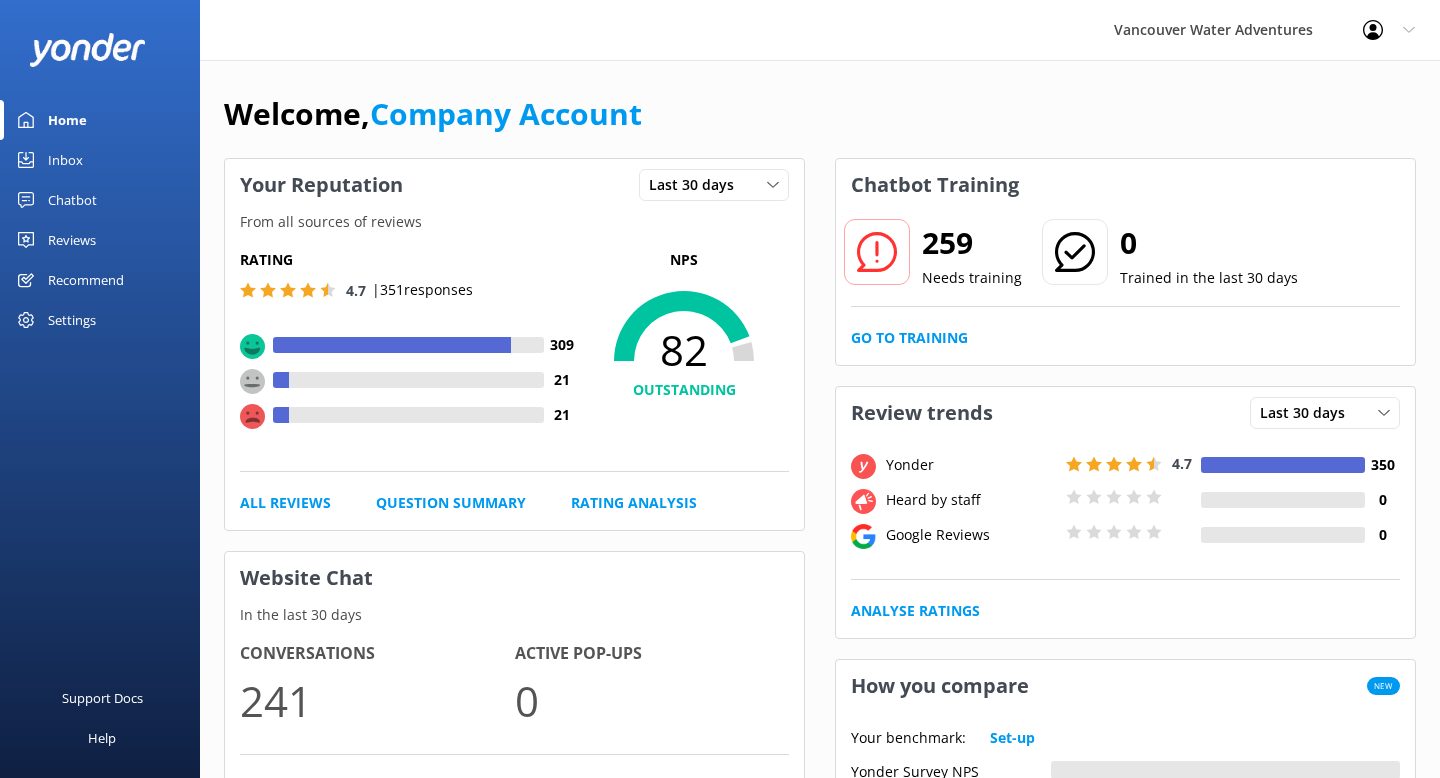 click on "Inbox" at bounding box center (100, 160) 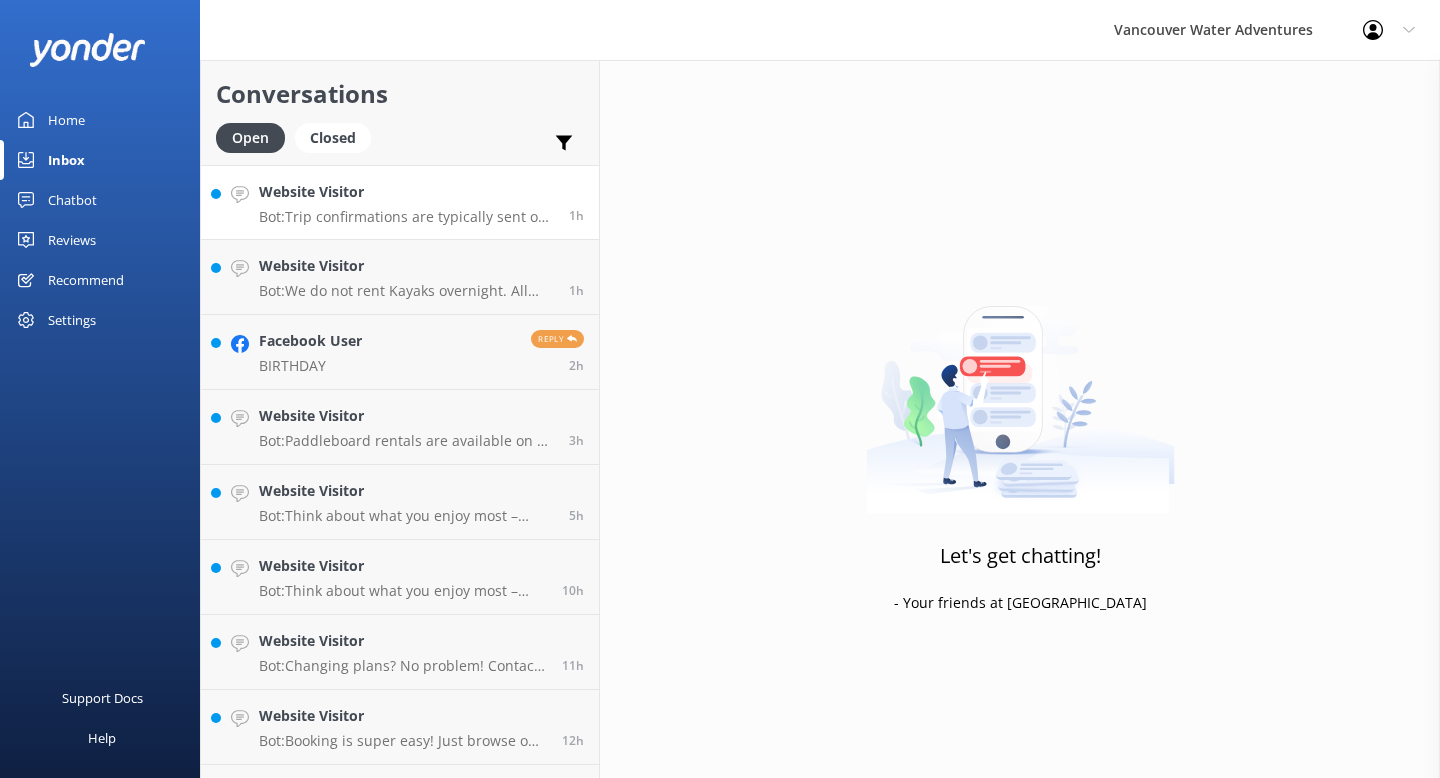 click on "Bot:  Trip confirmations are typically sent out once the minimum number of participants for a tour has been met. If you'd like to check the current status of your booking, feel free to contact us at info@vancouverwateradventures.com or call 604-736-5155." at bounding box center [406, 217] 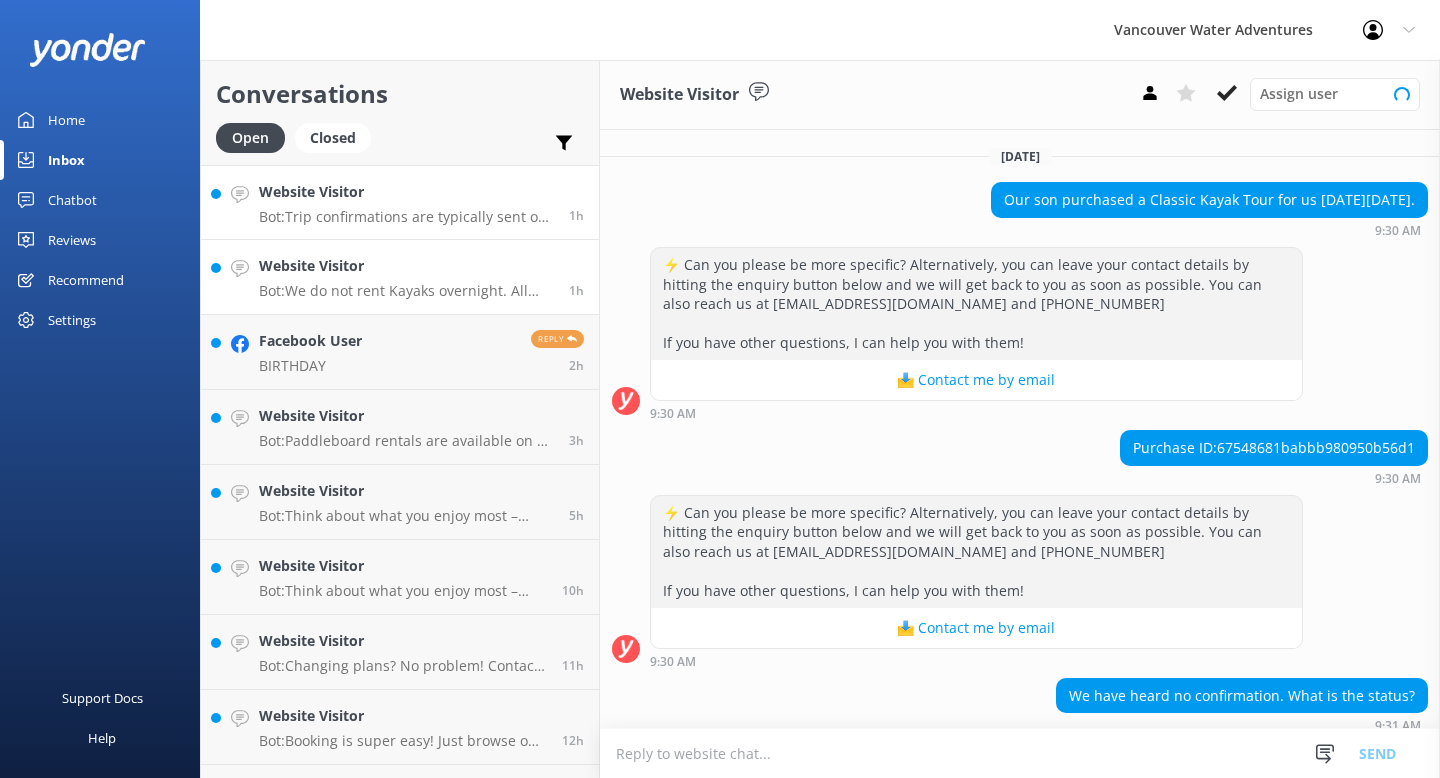scroll, scrollTop: 118, scrollLeft: 0, axis: vertical 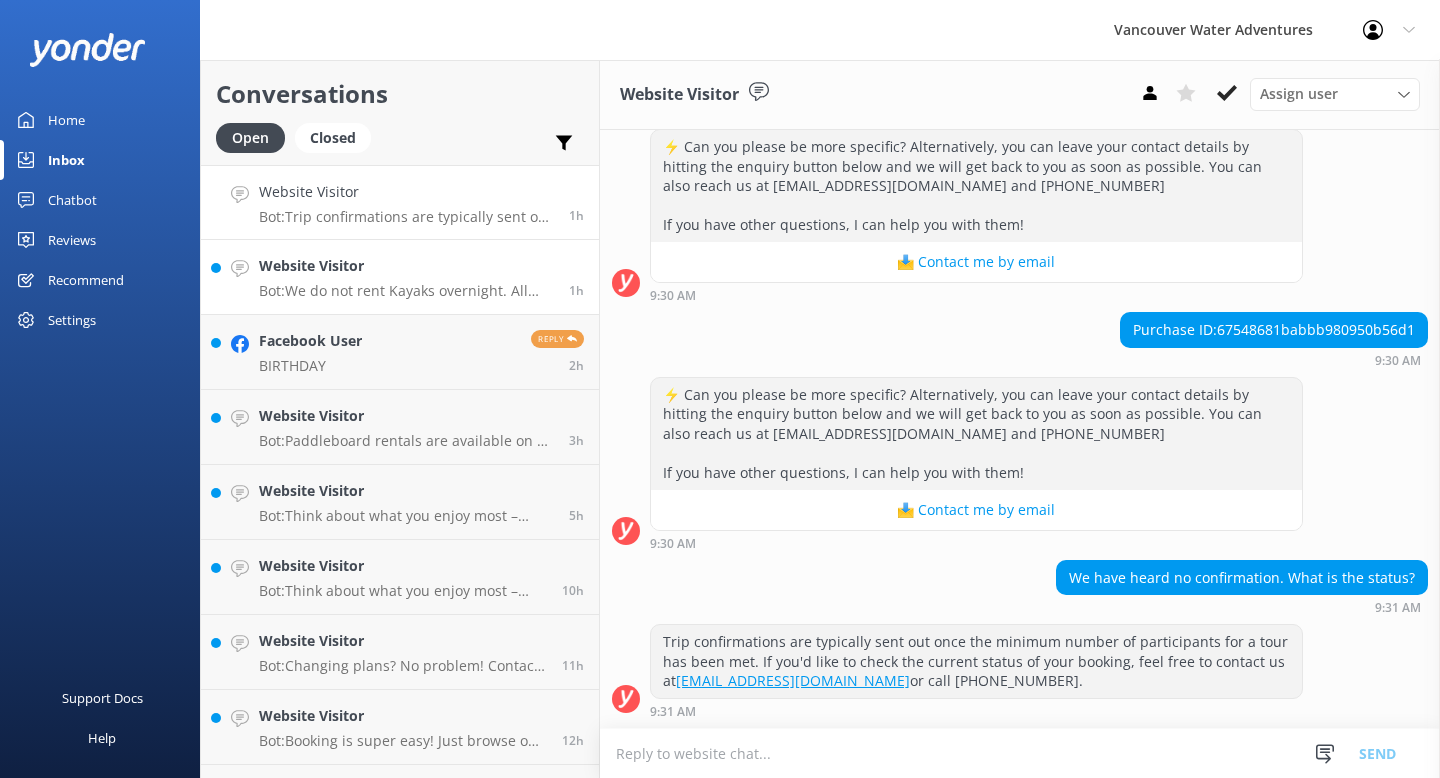 click on "Website Visitor" at bounding box center [406, 266] 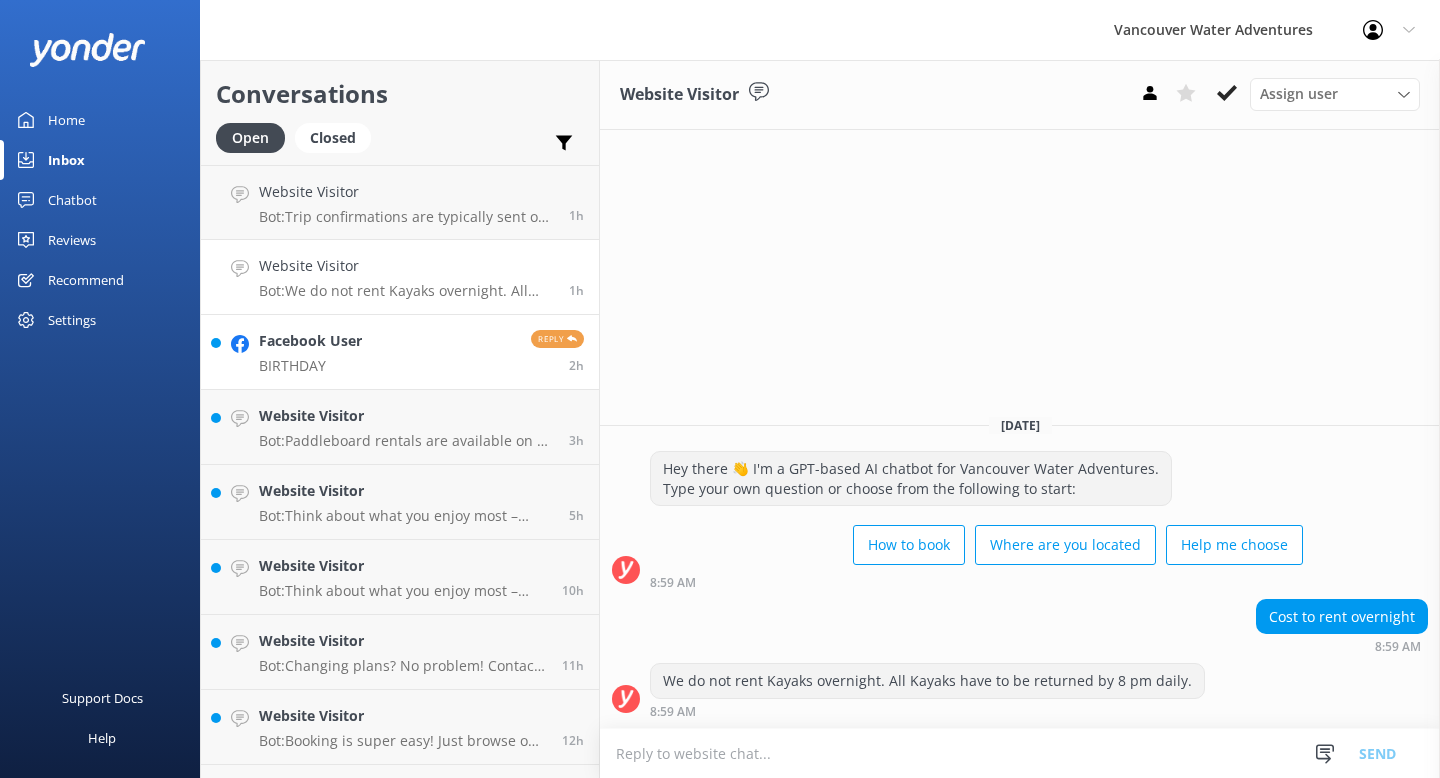 click on "Facebook User BIRTHDAY Reply 2h" at bounding box center [400, 352] 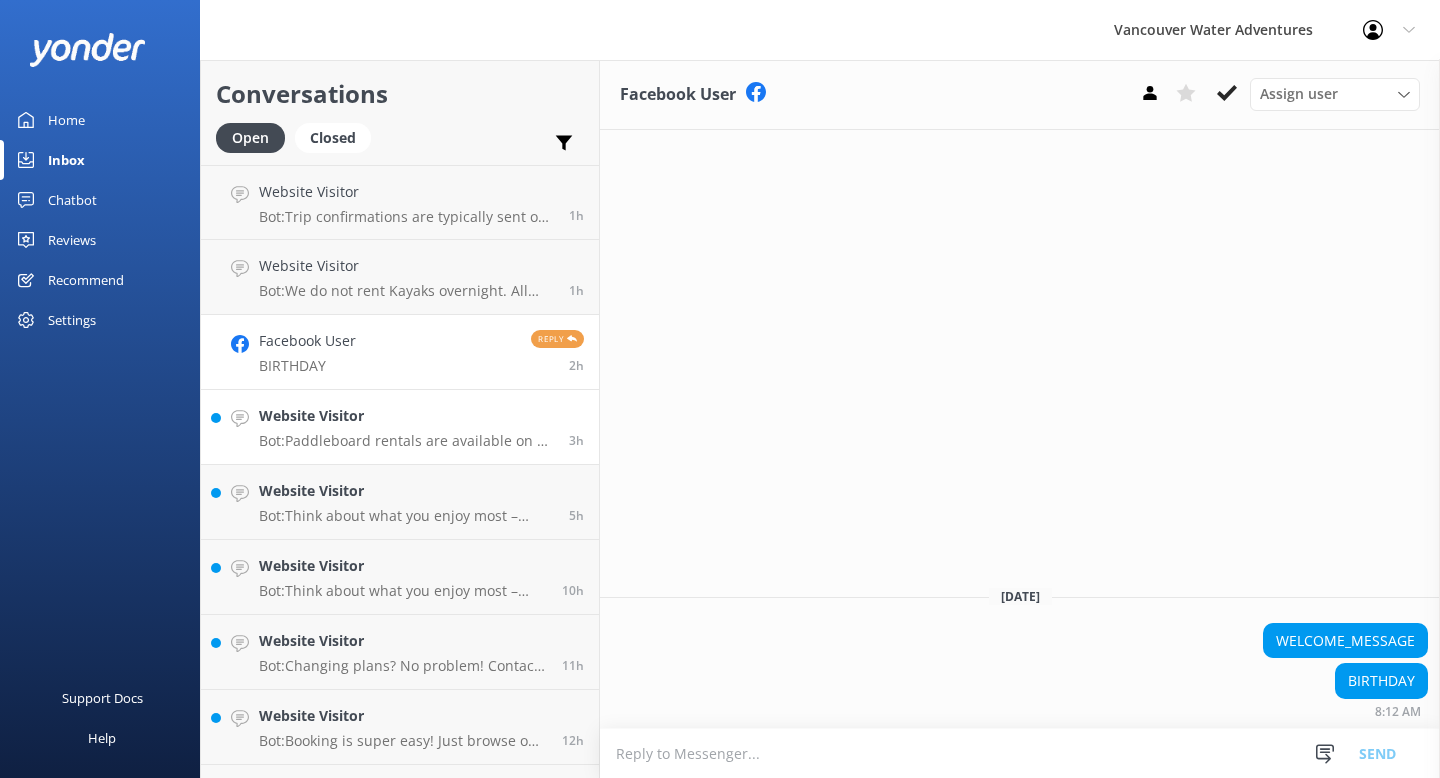 click on "Website Visitor" at bounding box center [406, 416] 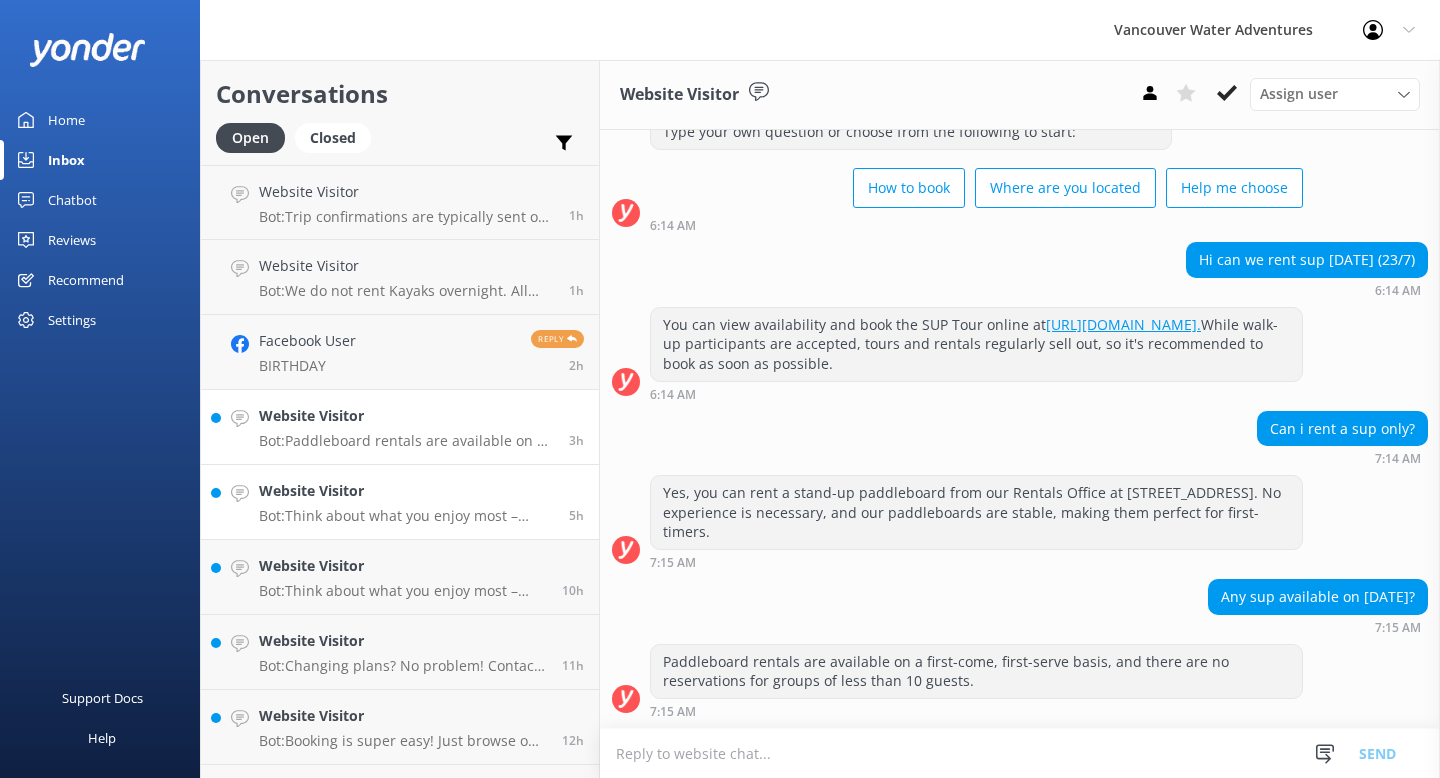 scroll, scrollTop: 106, scrollLeft: 0, axis: vertical 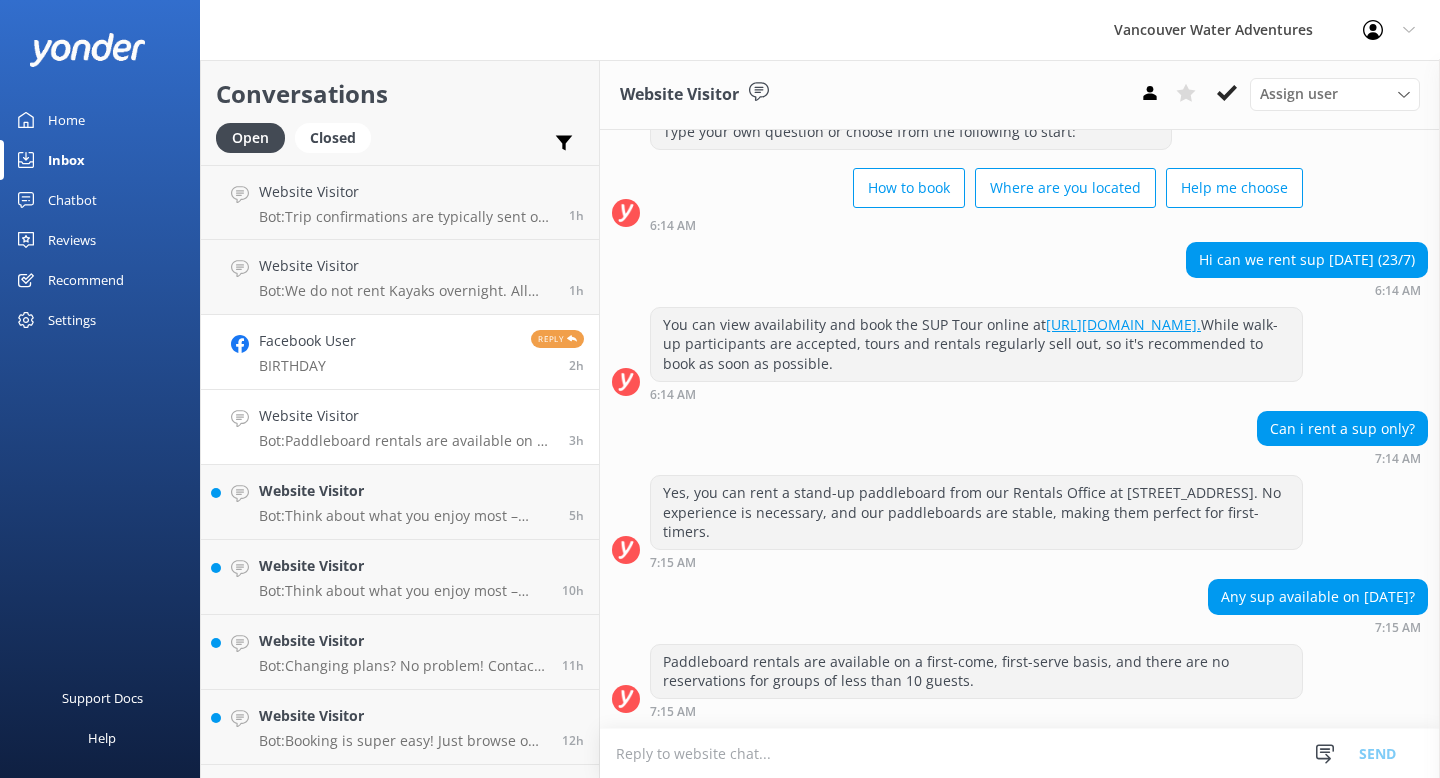 click on "Facebook User BIRTHDAY Reply 2h" at bounding box center (400, 352) 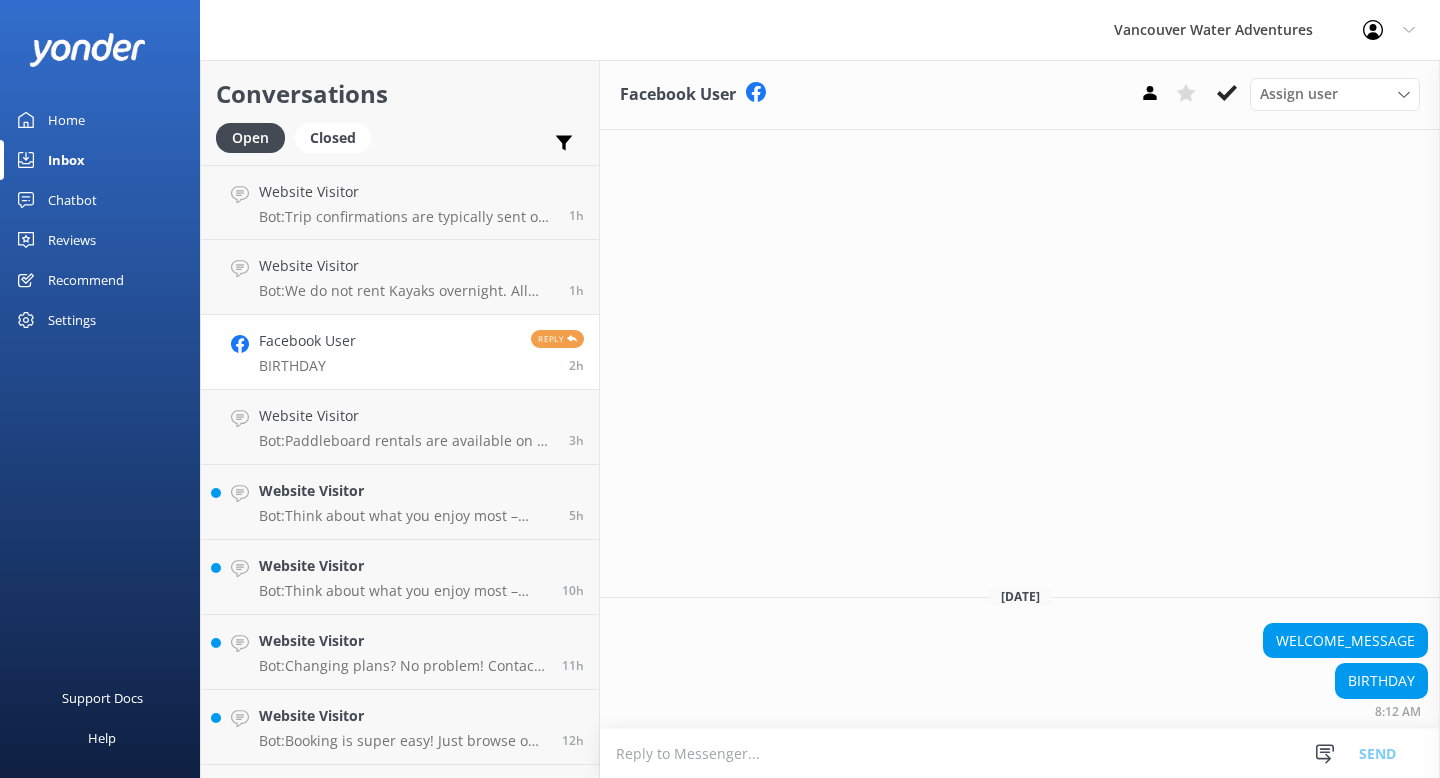 scroll, scrollTop: 0, scrollLeft: 0, axis: both 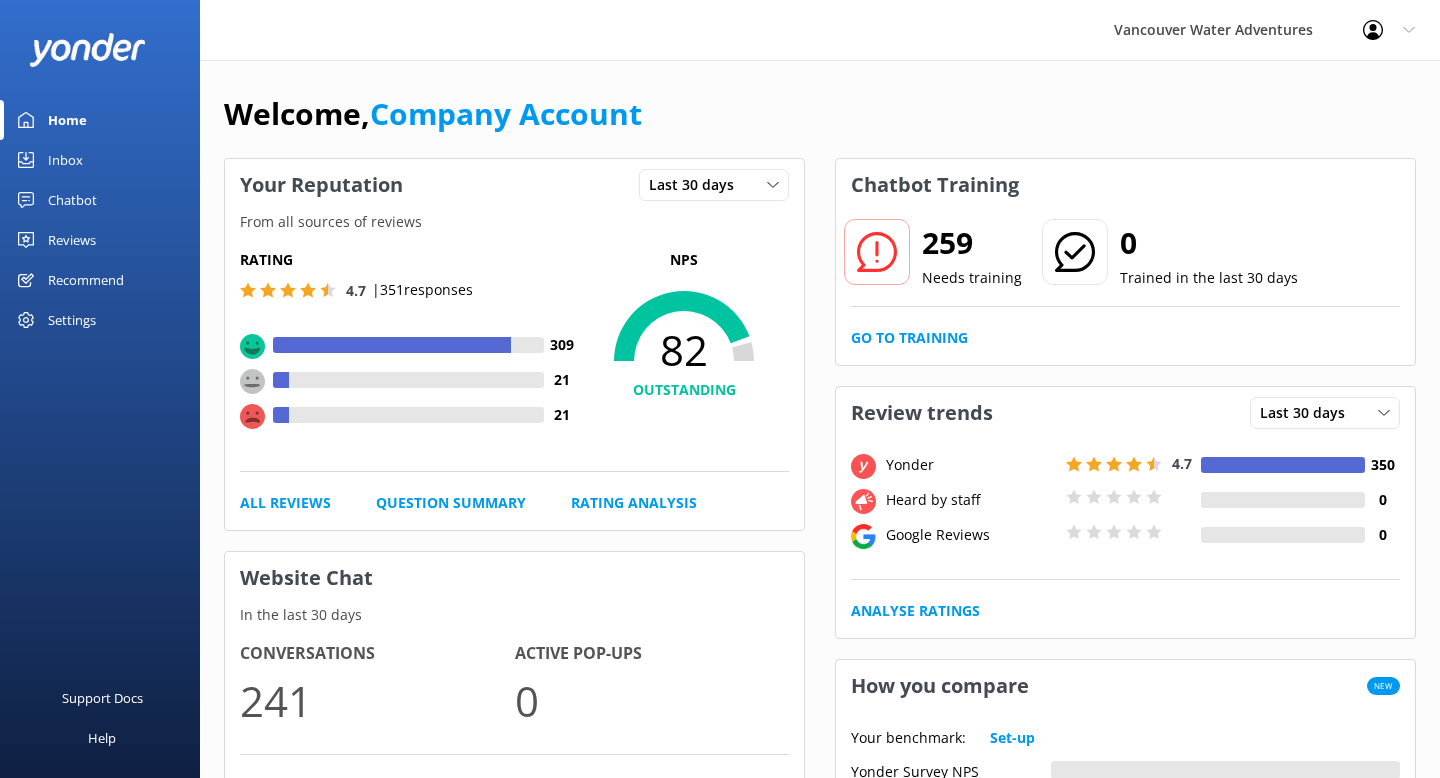 click on "Chatbot" at bounding box center [72, 200] 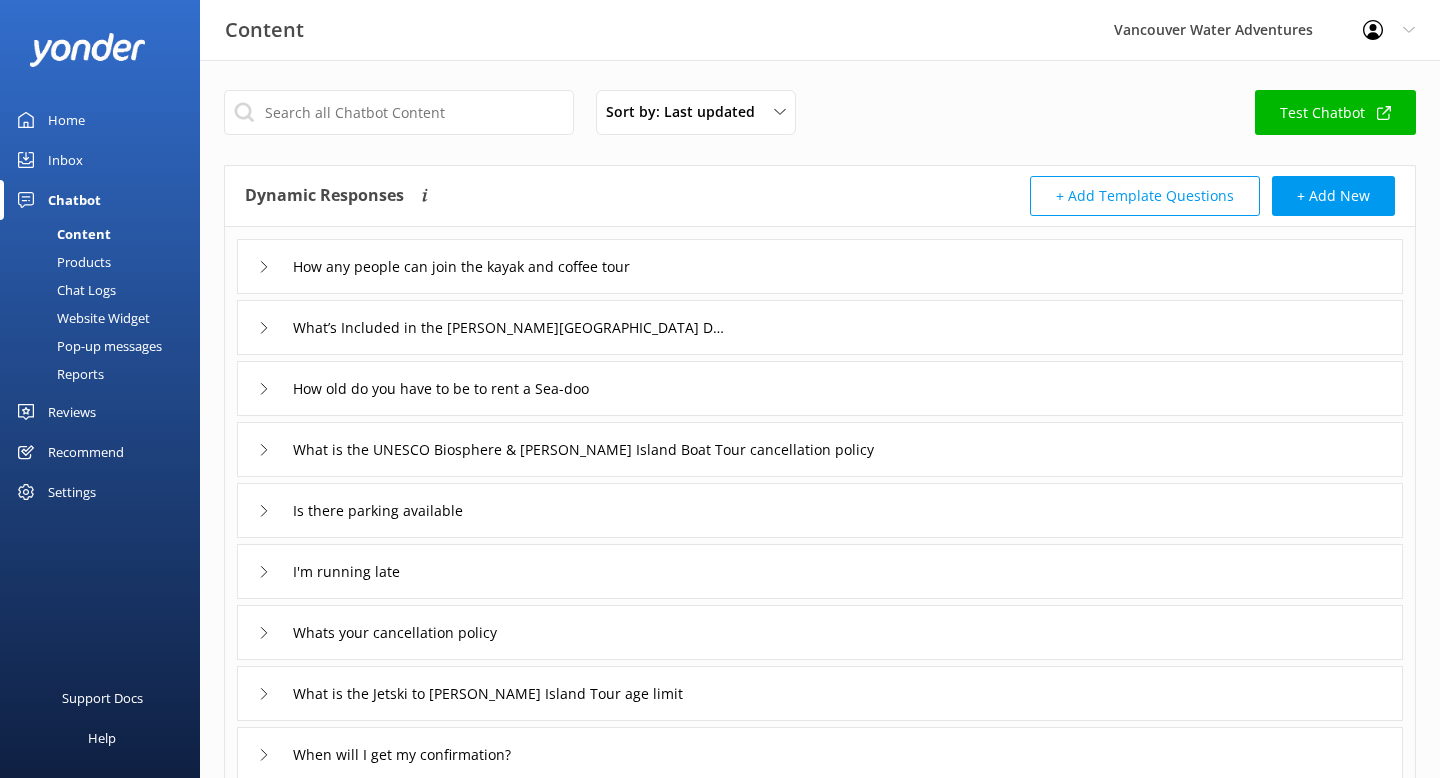 click on "Pop-up messages" at bounding box center [87, 346] 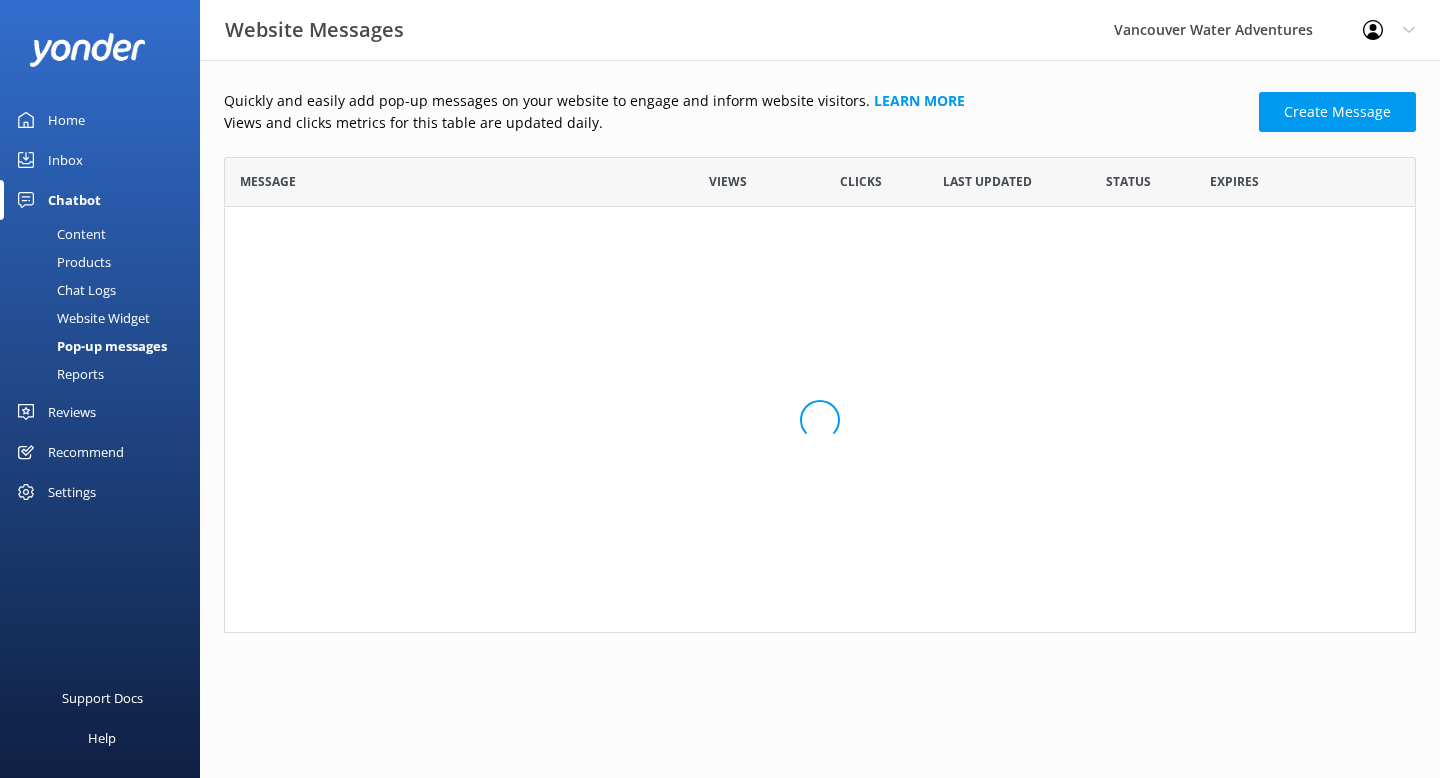 scroll, scrollTop: 1, scrollLeft: 1, axis: both 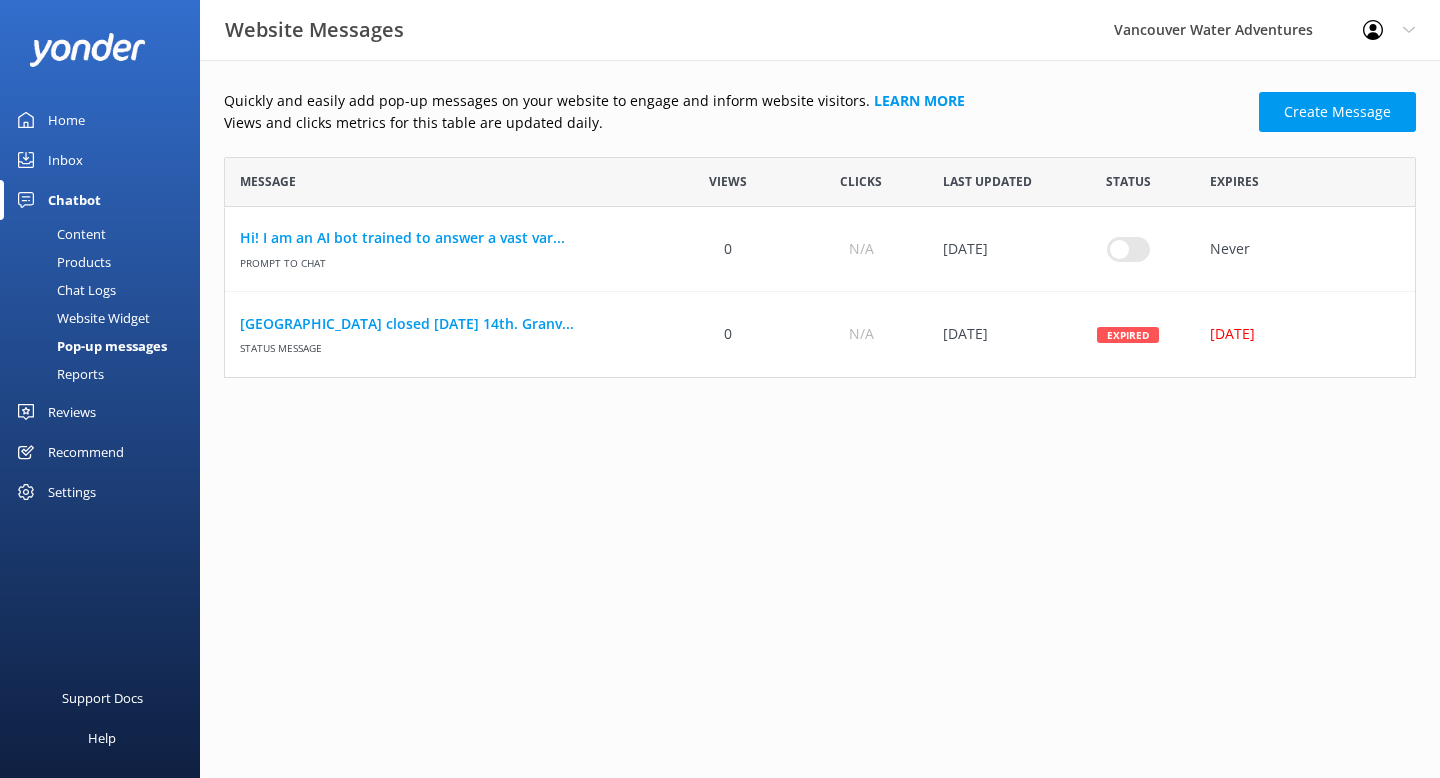 click on "Products" at bounding box center [61, 262] 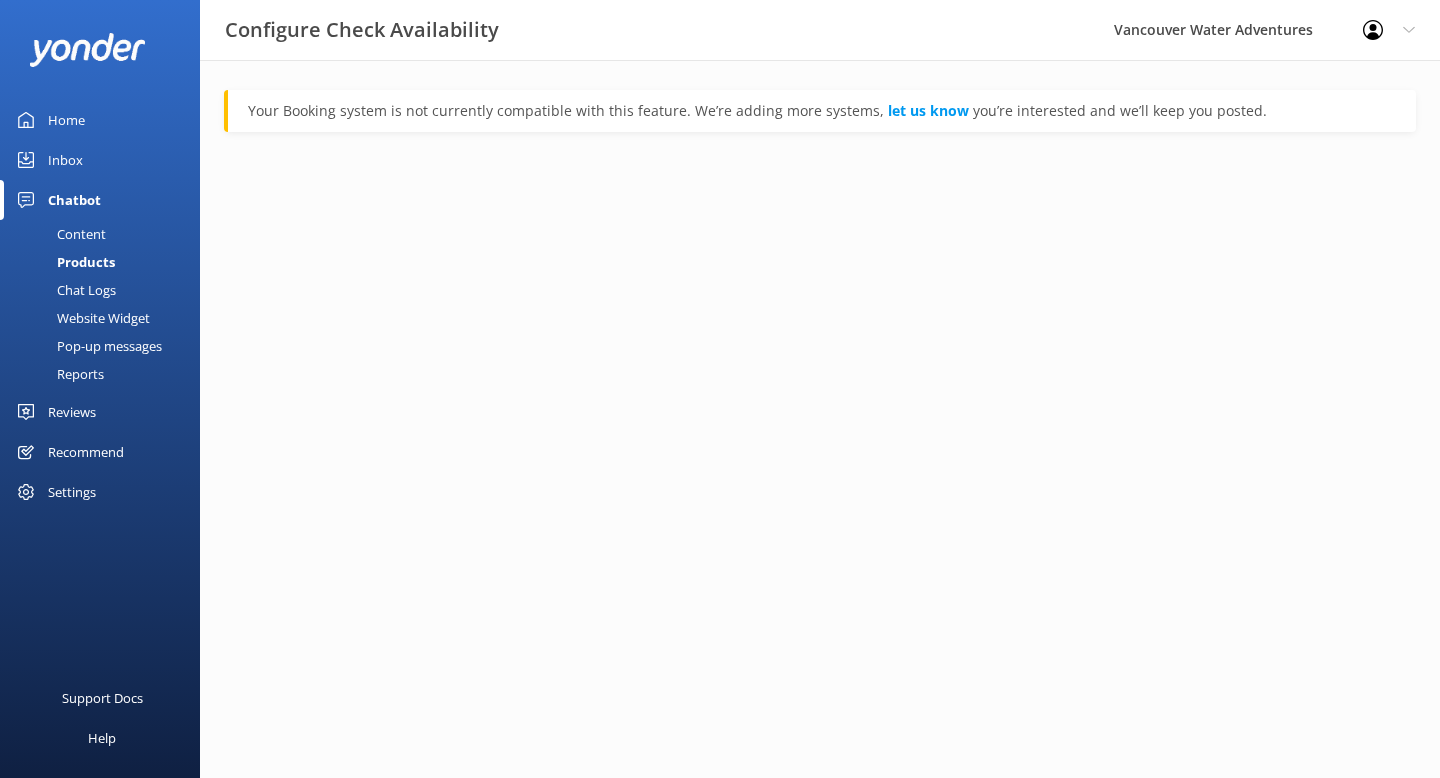 click on "Content" at bounding box center [59, 234] 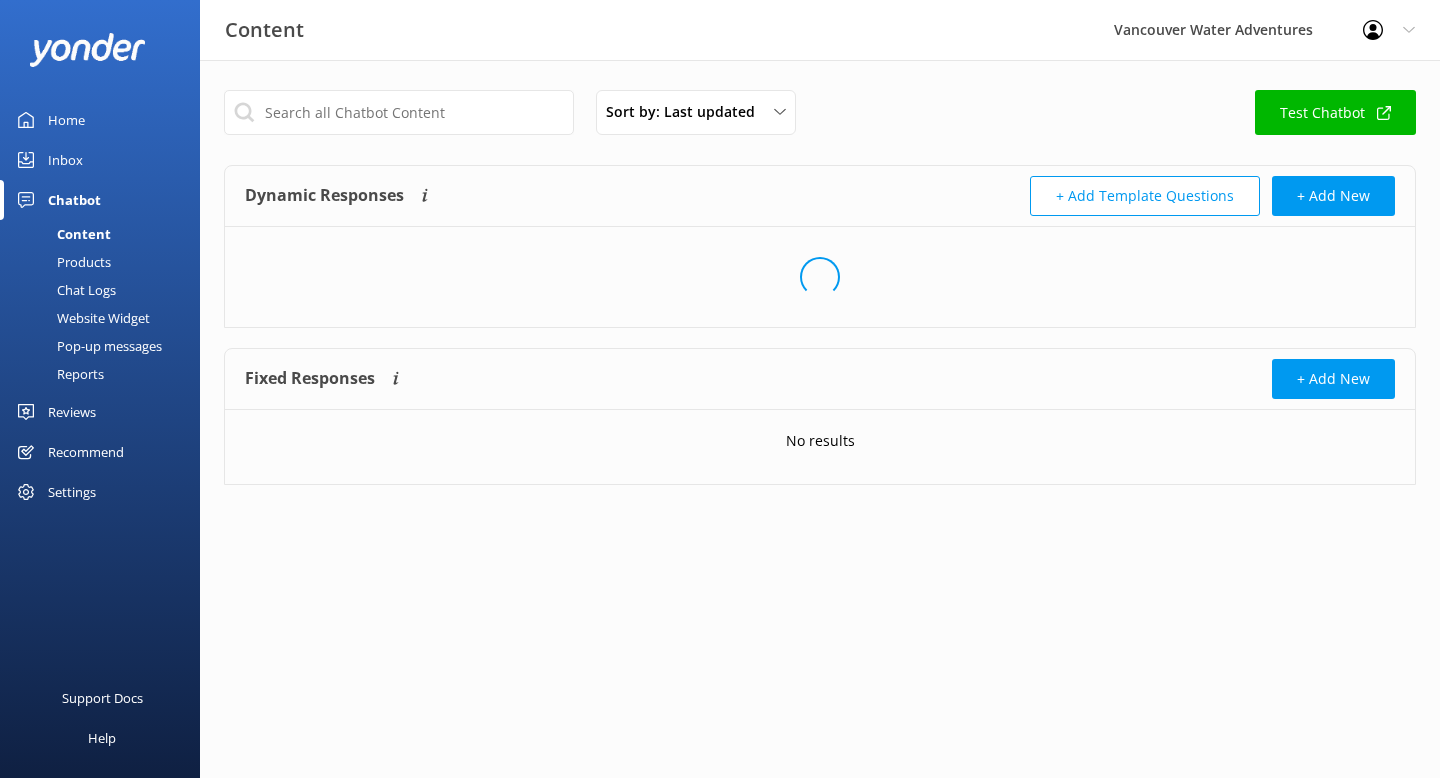 click on "Chat Logs" at bounding box center (64, 290) 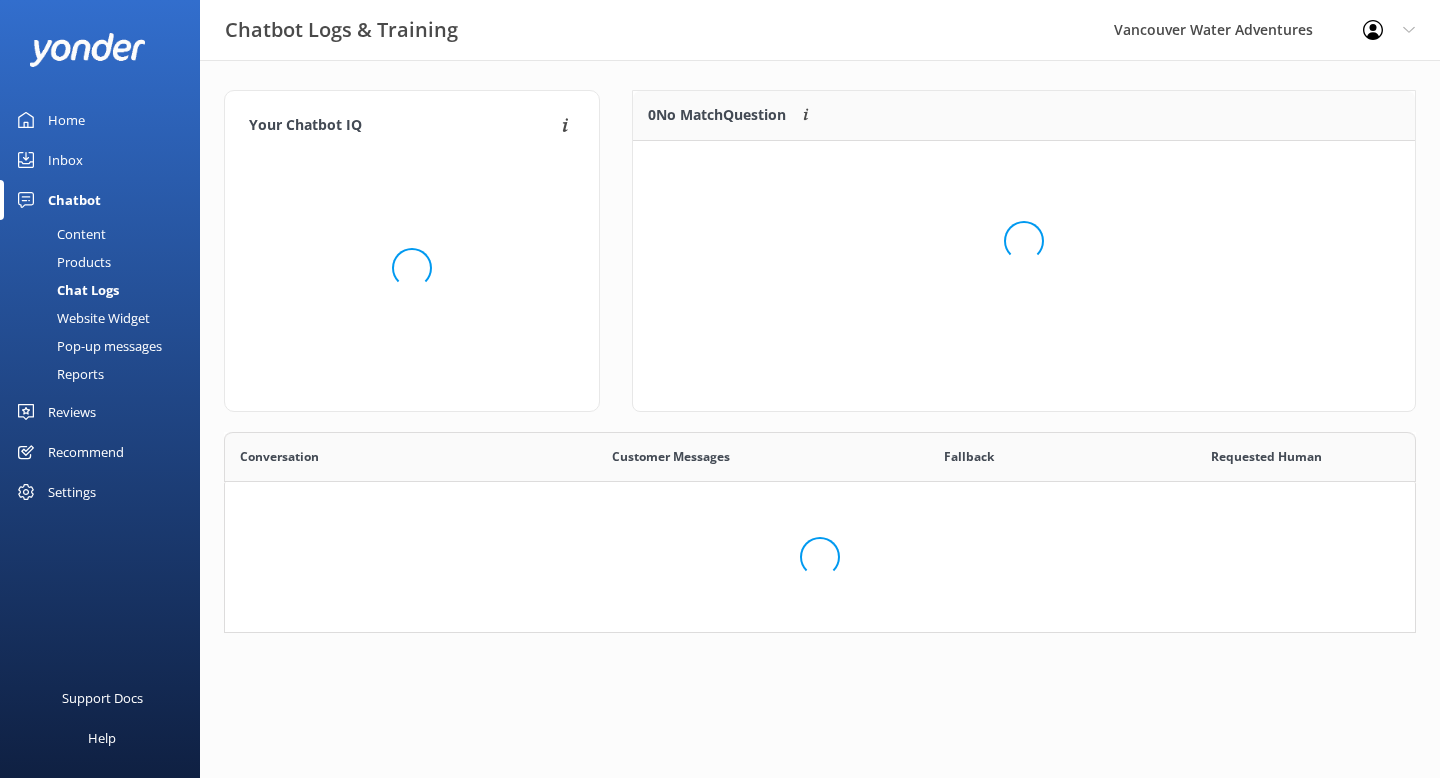 scroll, scrollTop: 1, scrollLeft: 1, axis: both 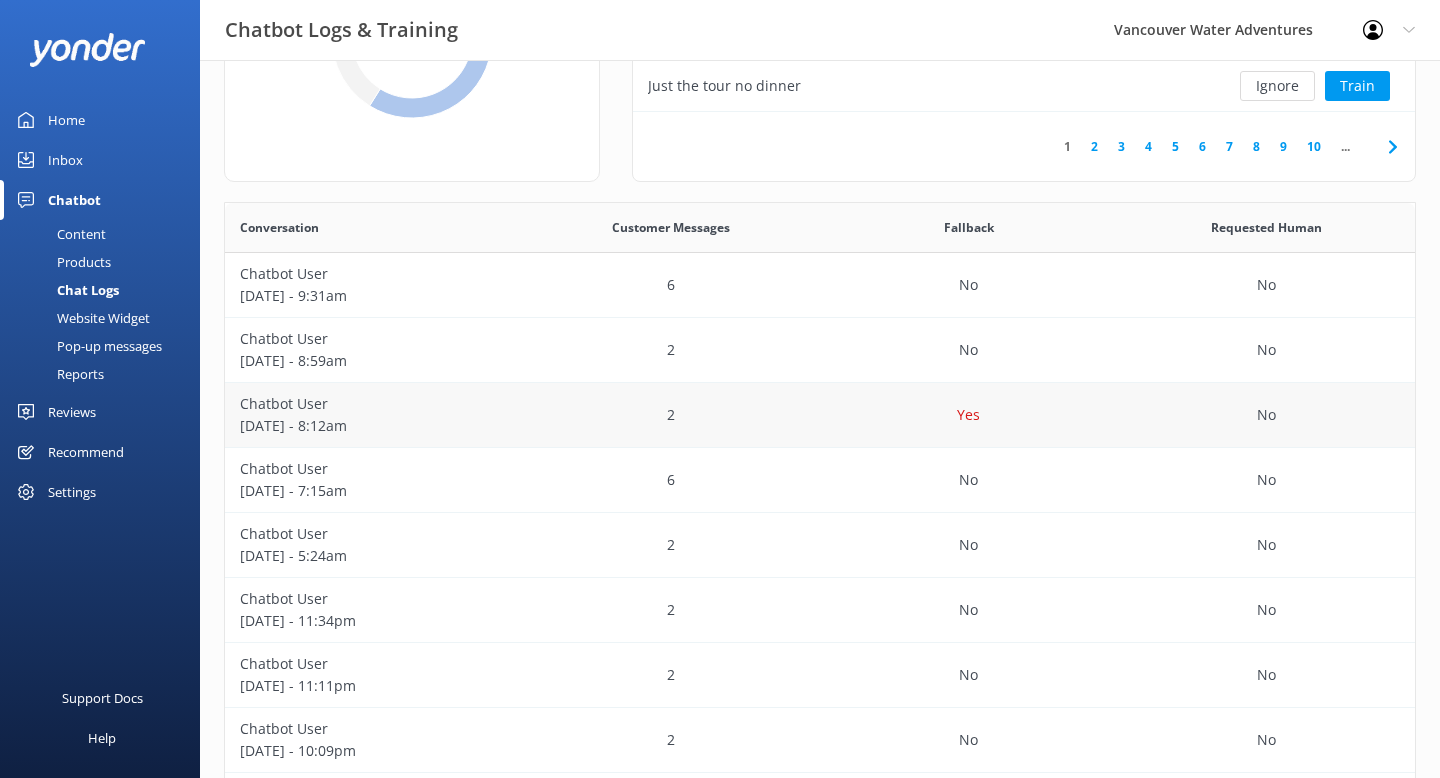 click on "Chatbot User" at bounding box center (374, 404) 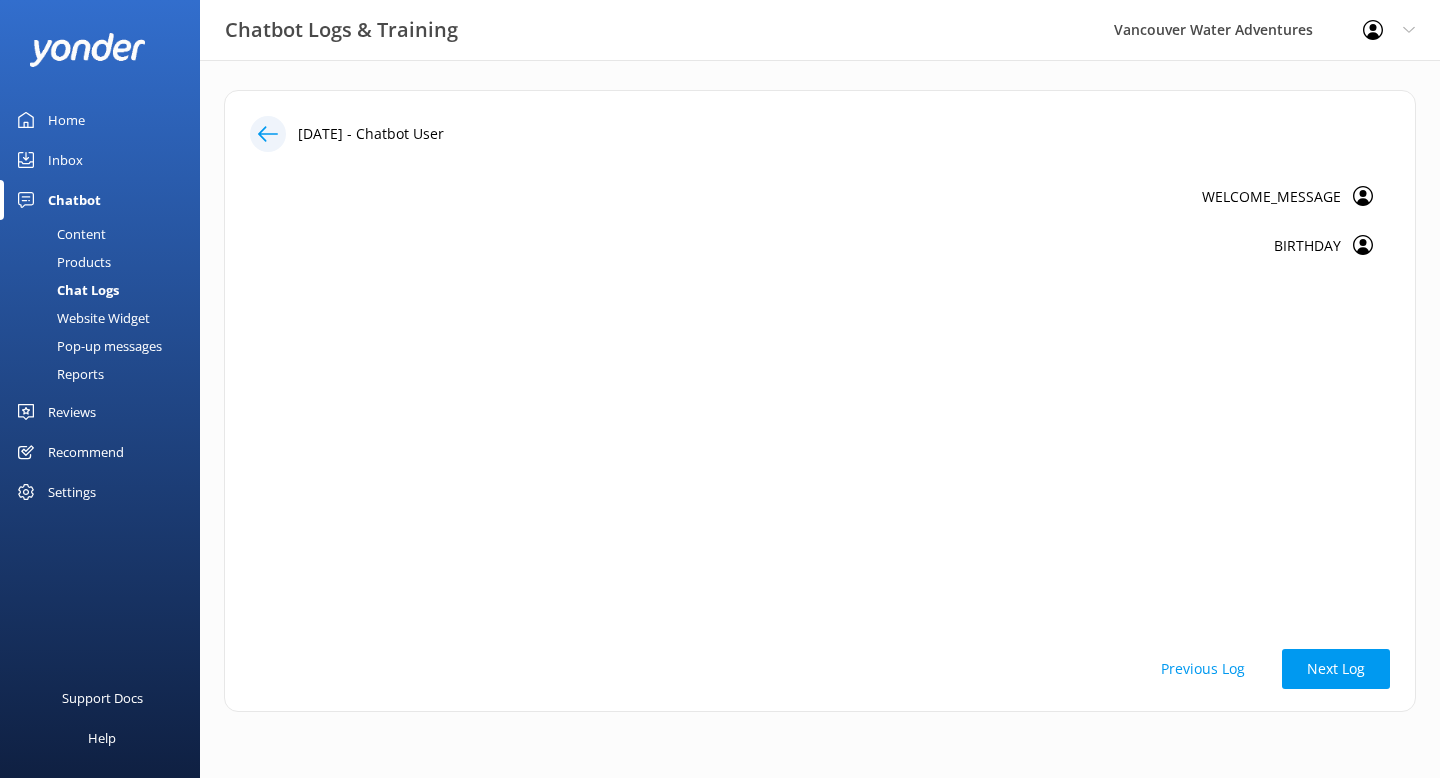 click 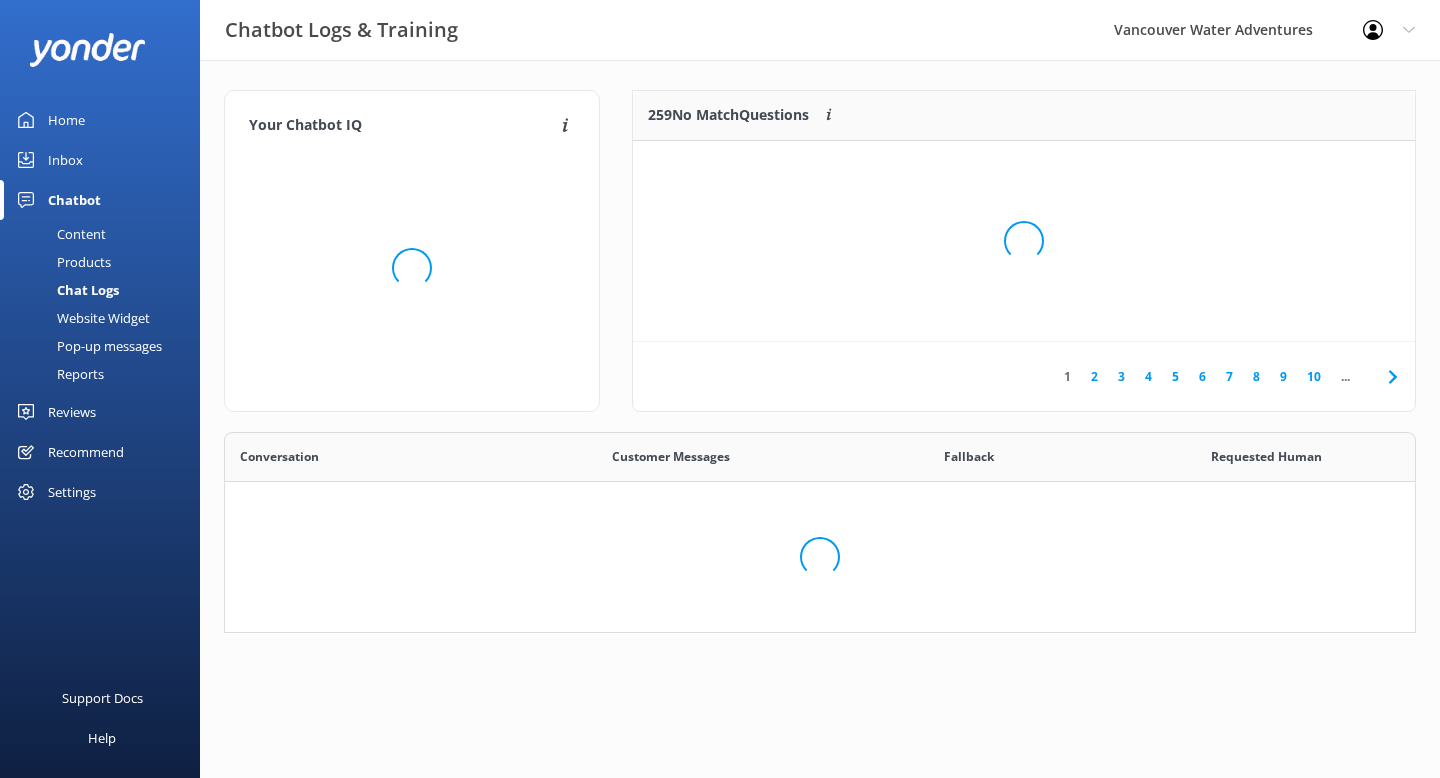 scroll, scrollTop: 1, scrollLeft: 1, axis: both 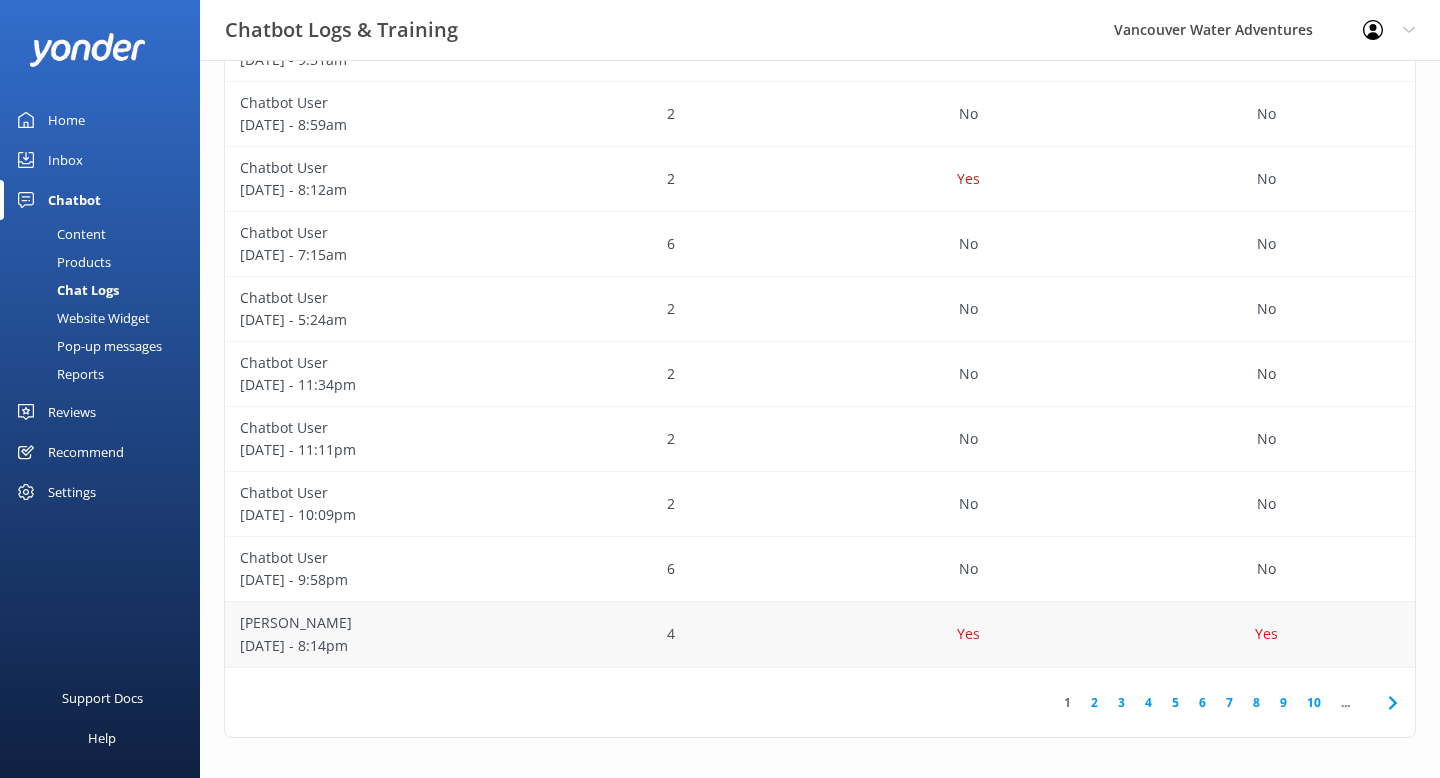 click on "July 21 - 8:14pm" at bounding box center [374, 646] 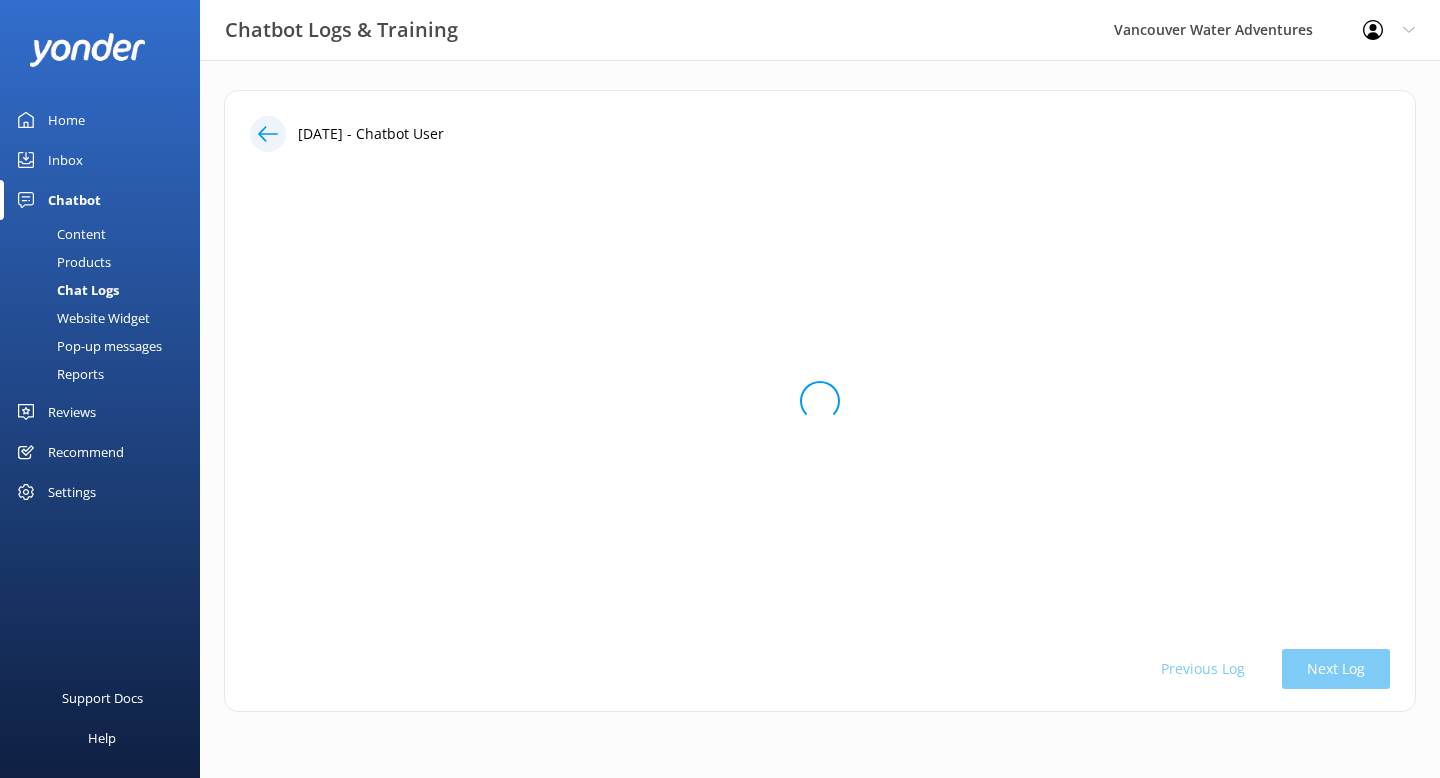 scroll, scrollTop: 0, scrollLeft: 0, axis: both 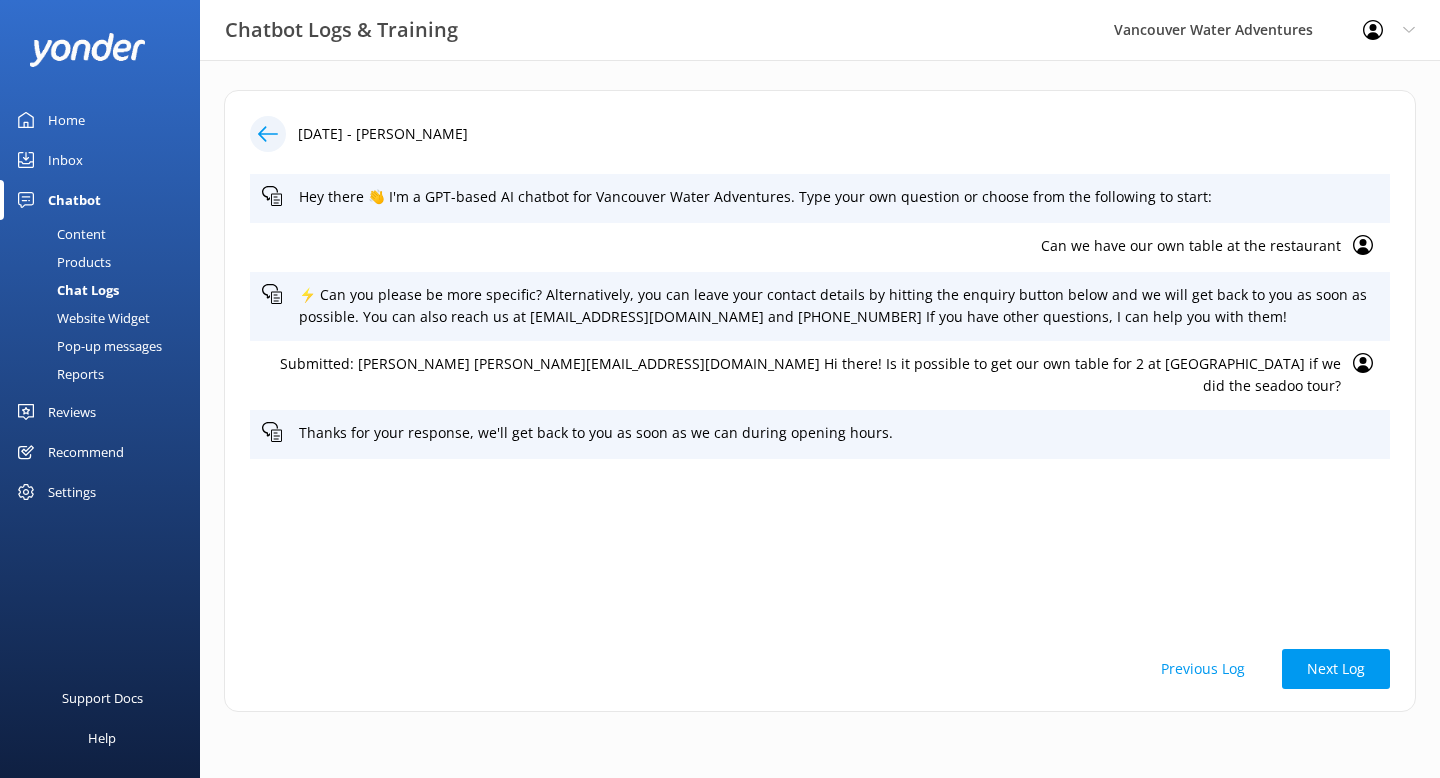 click on "Submitted:
Dannica Gilbert
dannicasm@gmail.com
Hi there! Is it possible to get our own table for 2 at Tuscany if we did the seadoo tour?" at bounding box center [801, 375] 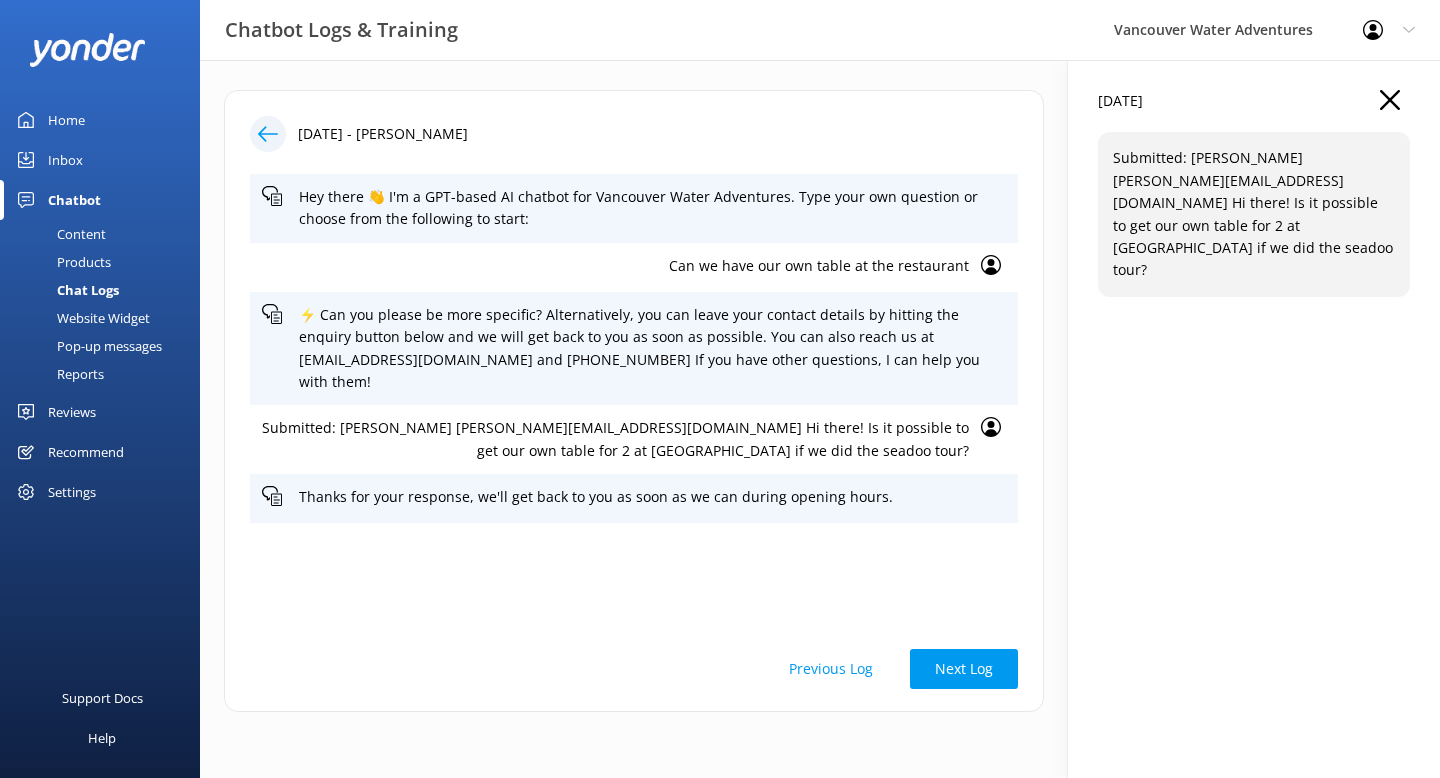 click on "22 Jul 2025" at bounding box center (1254, 111) 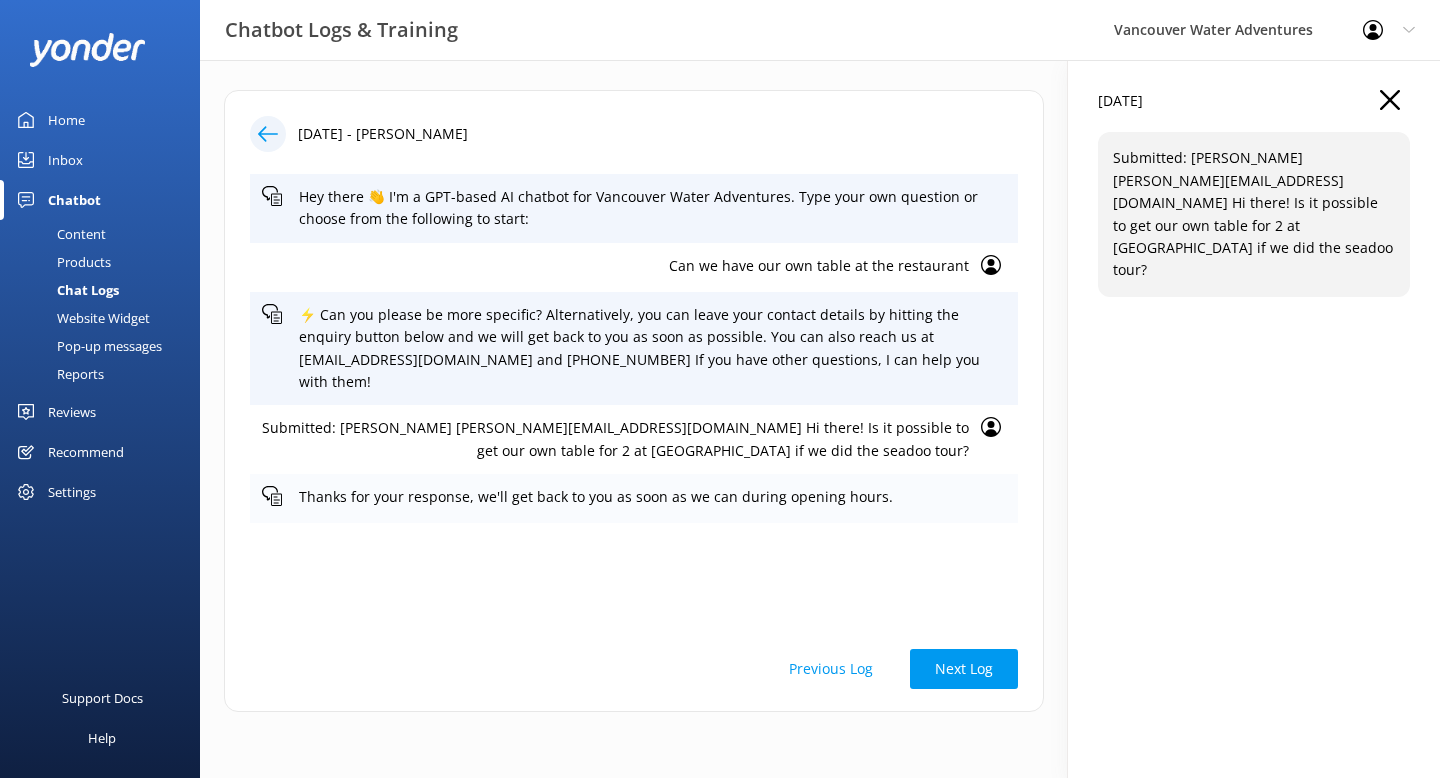 click on "Thanks for your response, we'll get back to you as soon as we can during opening hours." at bounding box center [652, 497] 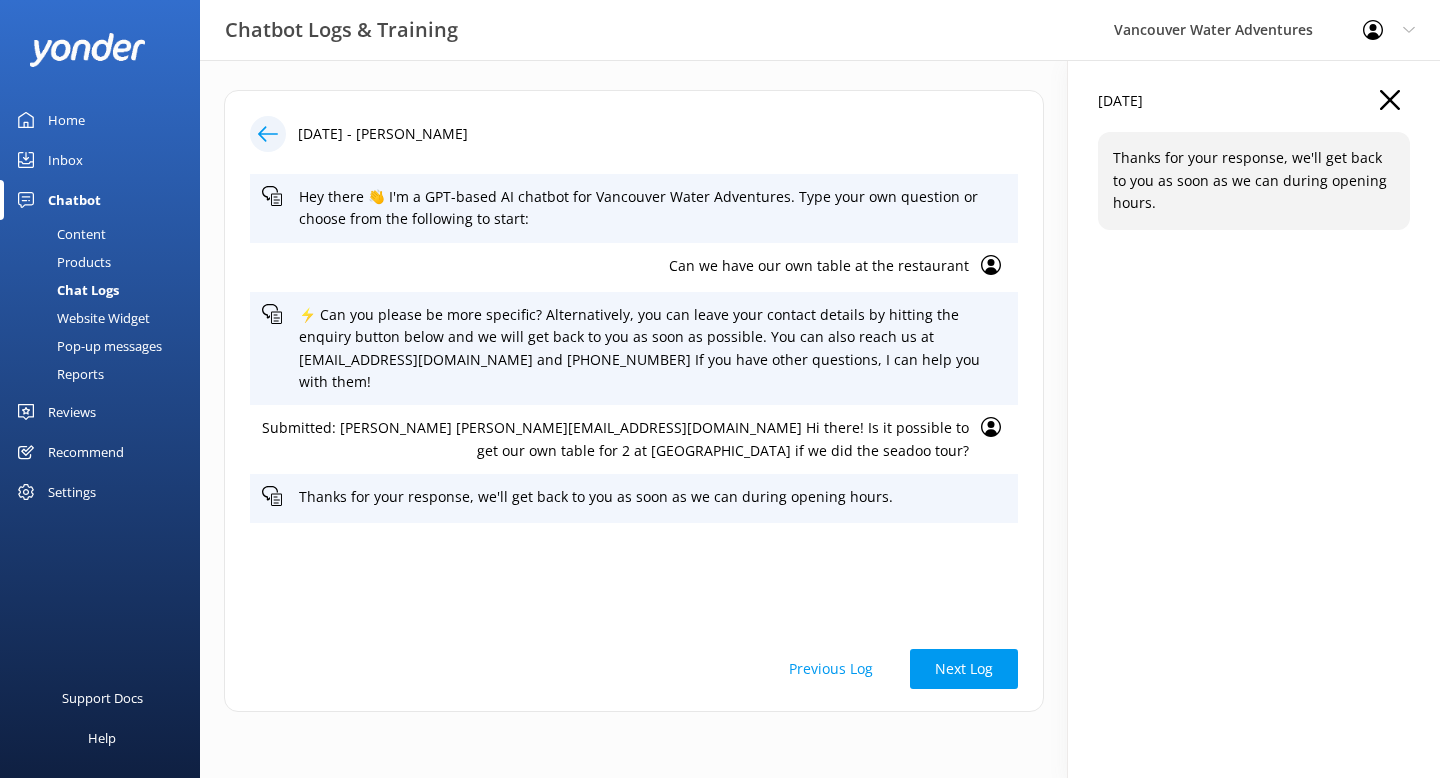 click 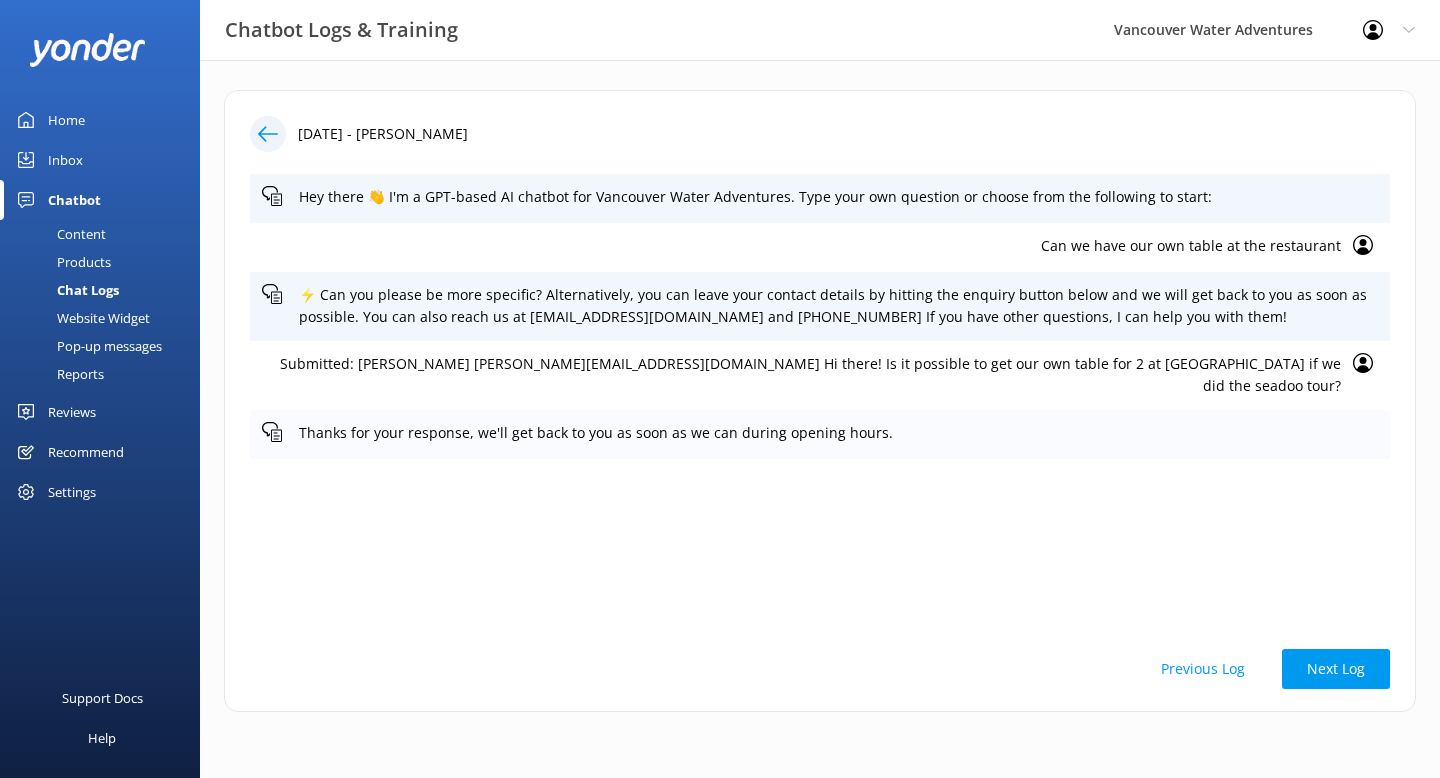 click on "Thanks for your response, we'll get back to you as soon as we can during opening hours." at bounding box center (838, 433) 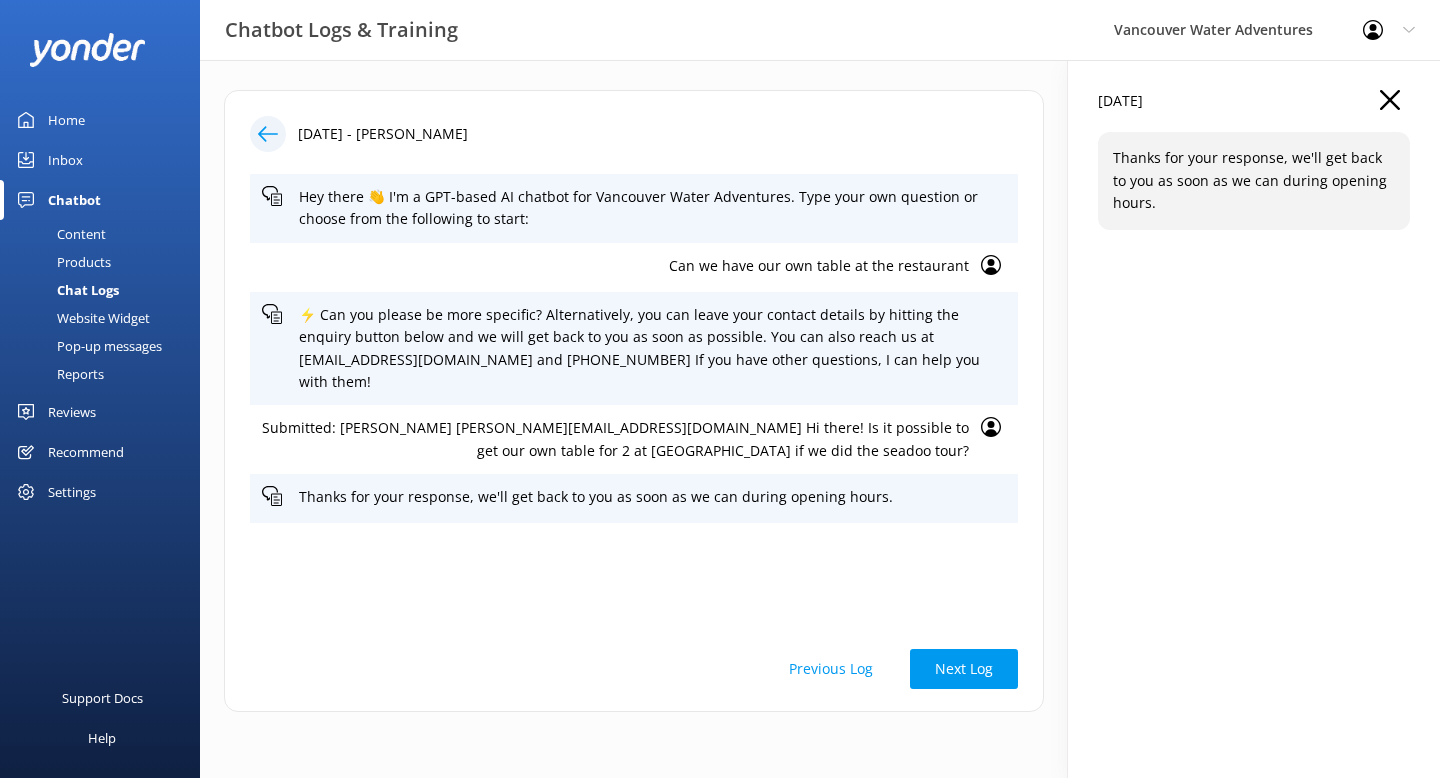 click 